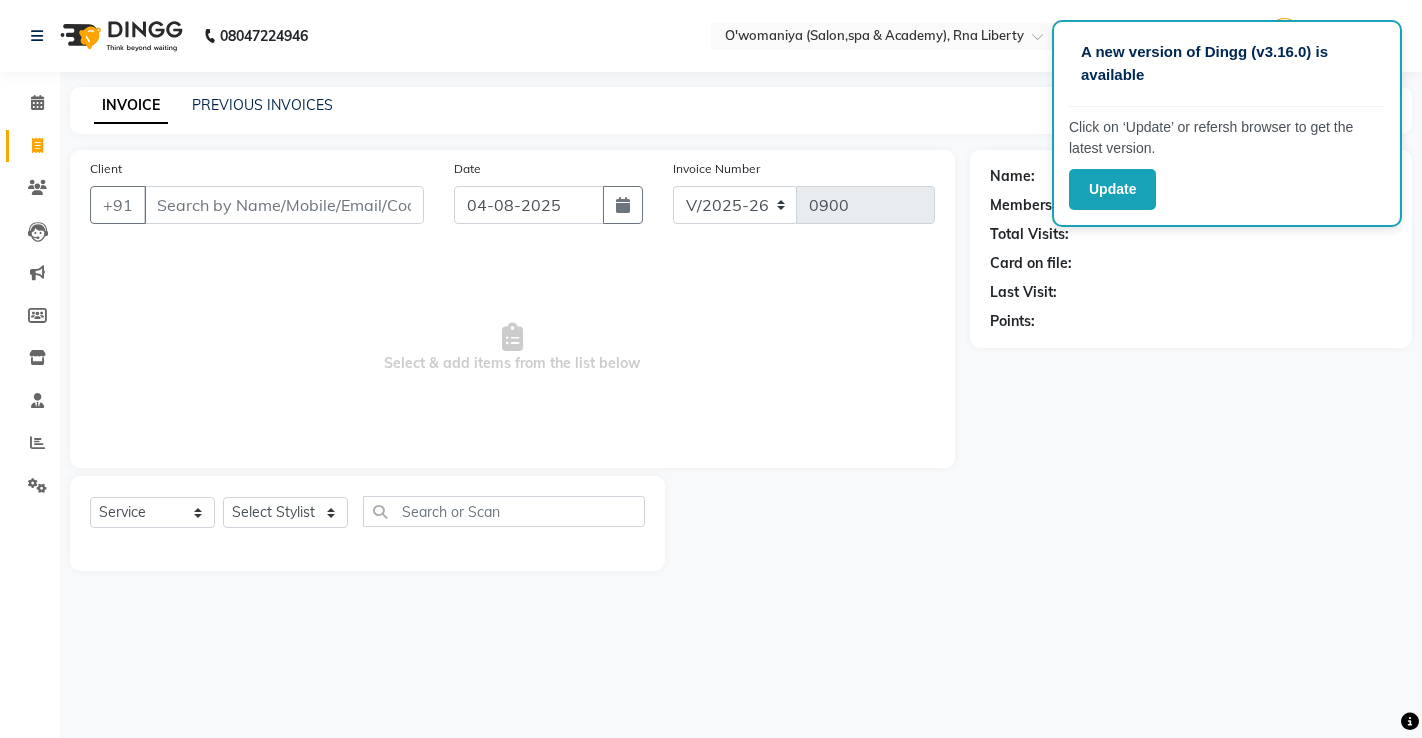 select on "5532" 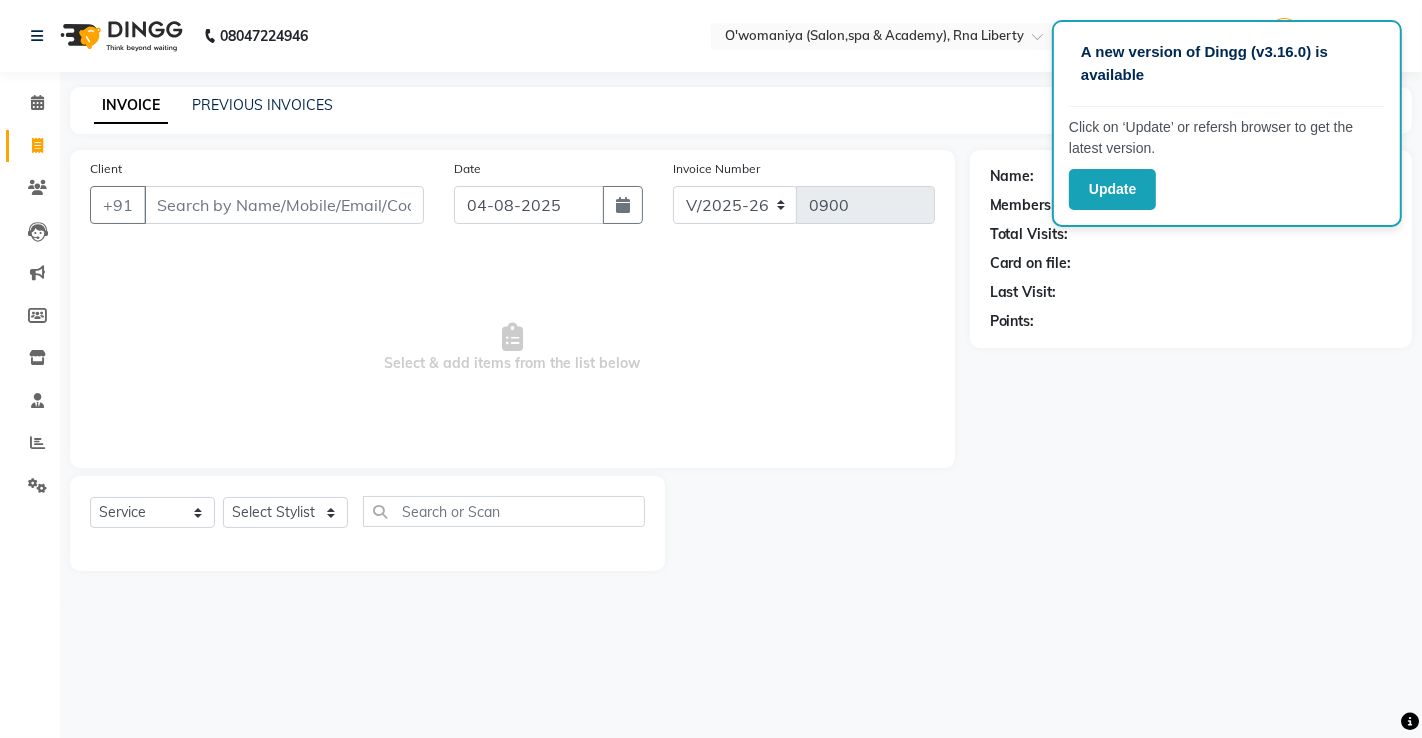 scroll, scrollTop: 0, scrollLeft: 0, axis: both 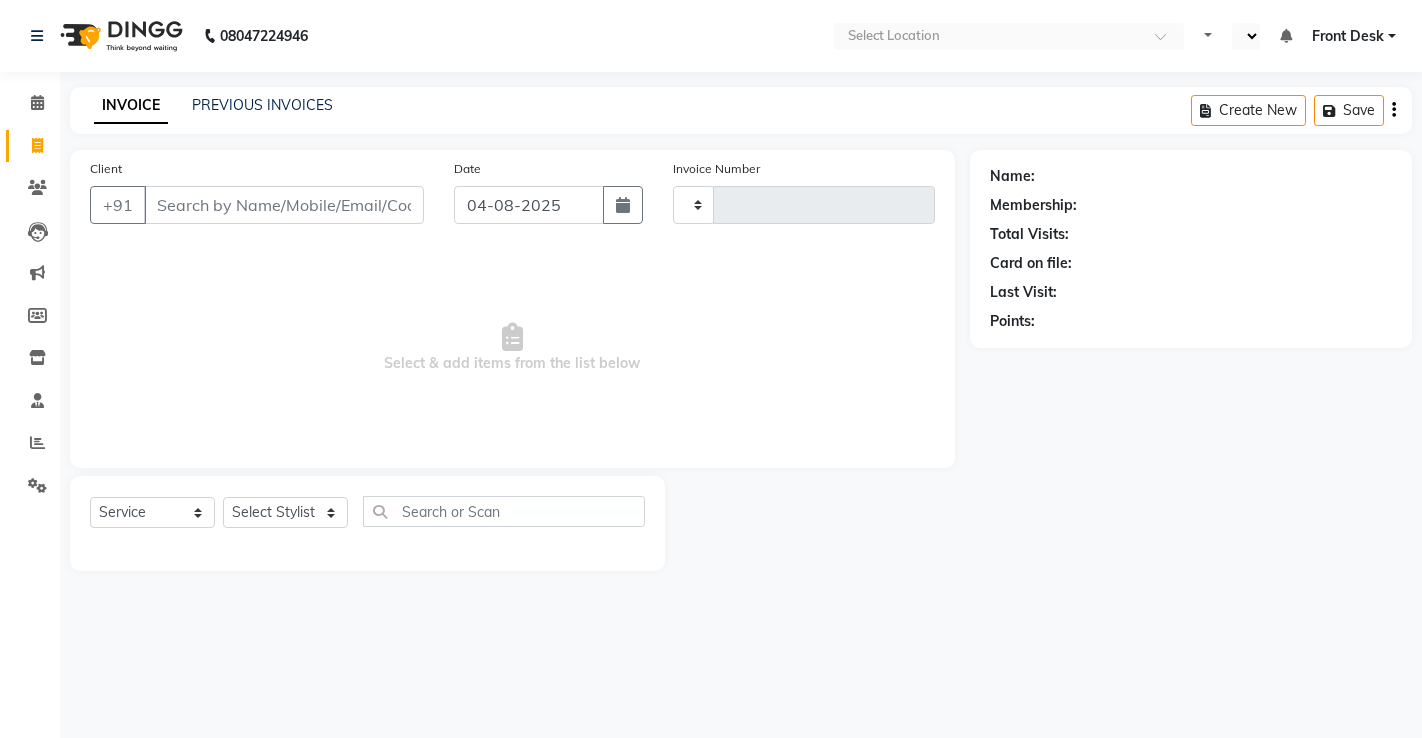 select on "service" 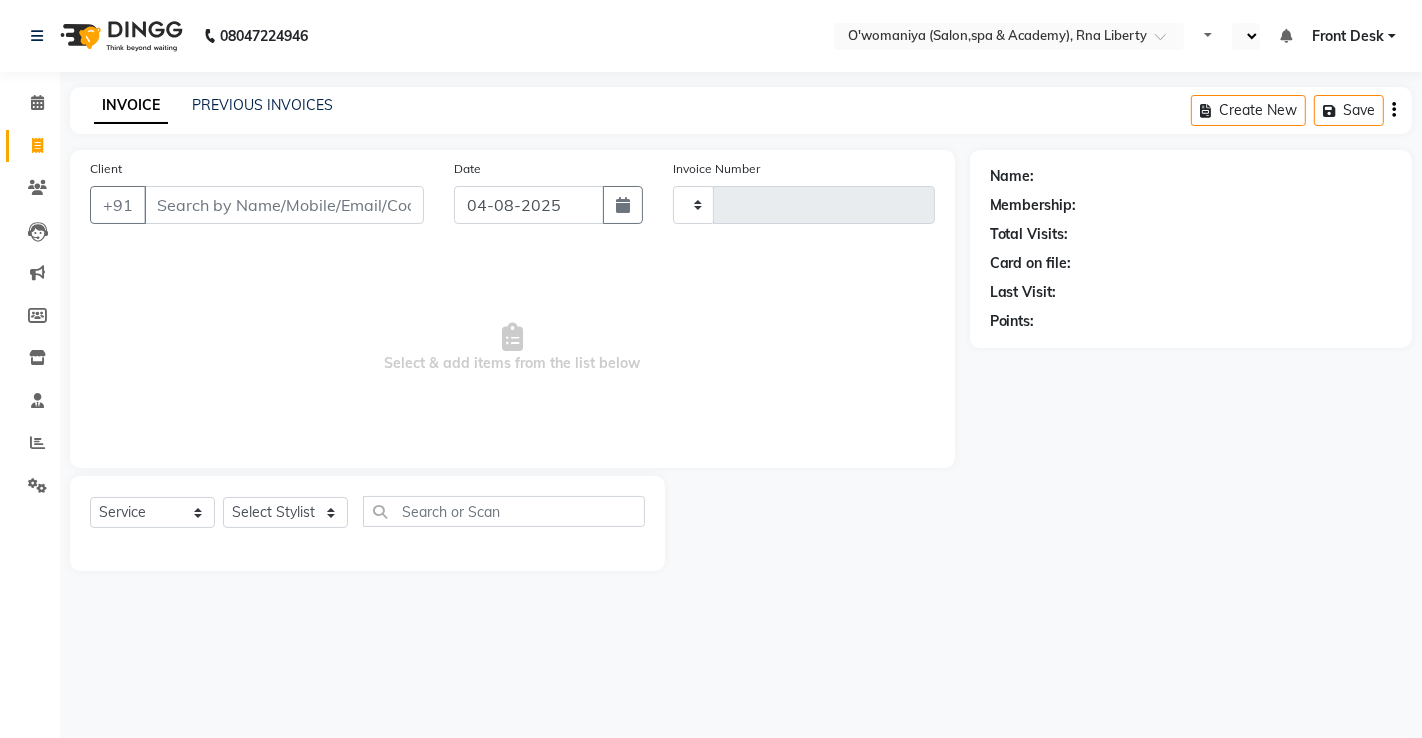 select on "en" 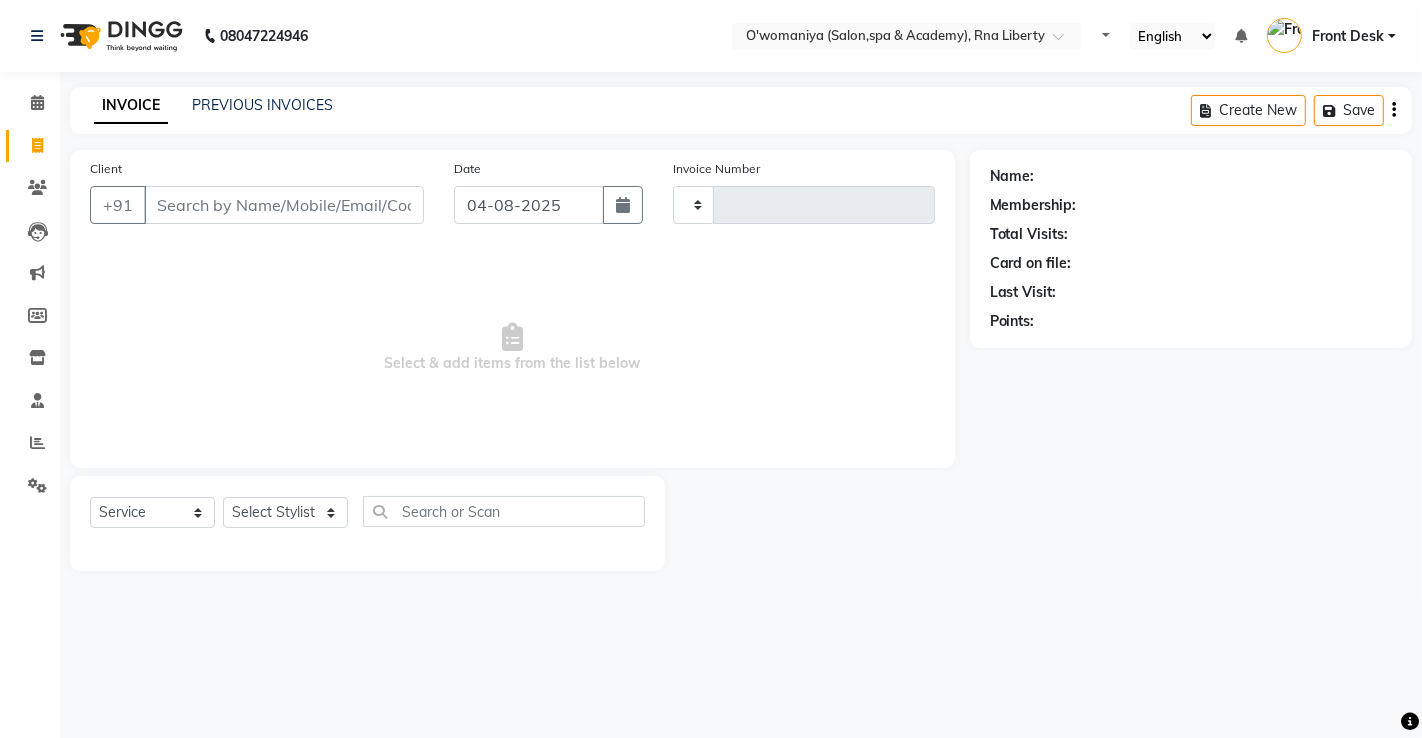 type on "0900" 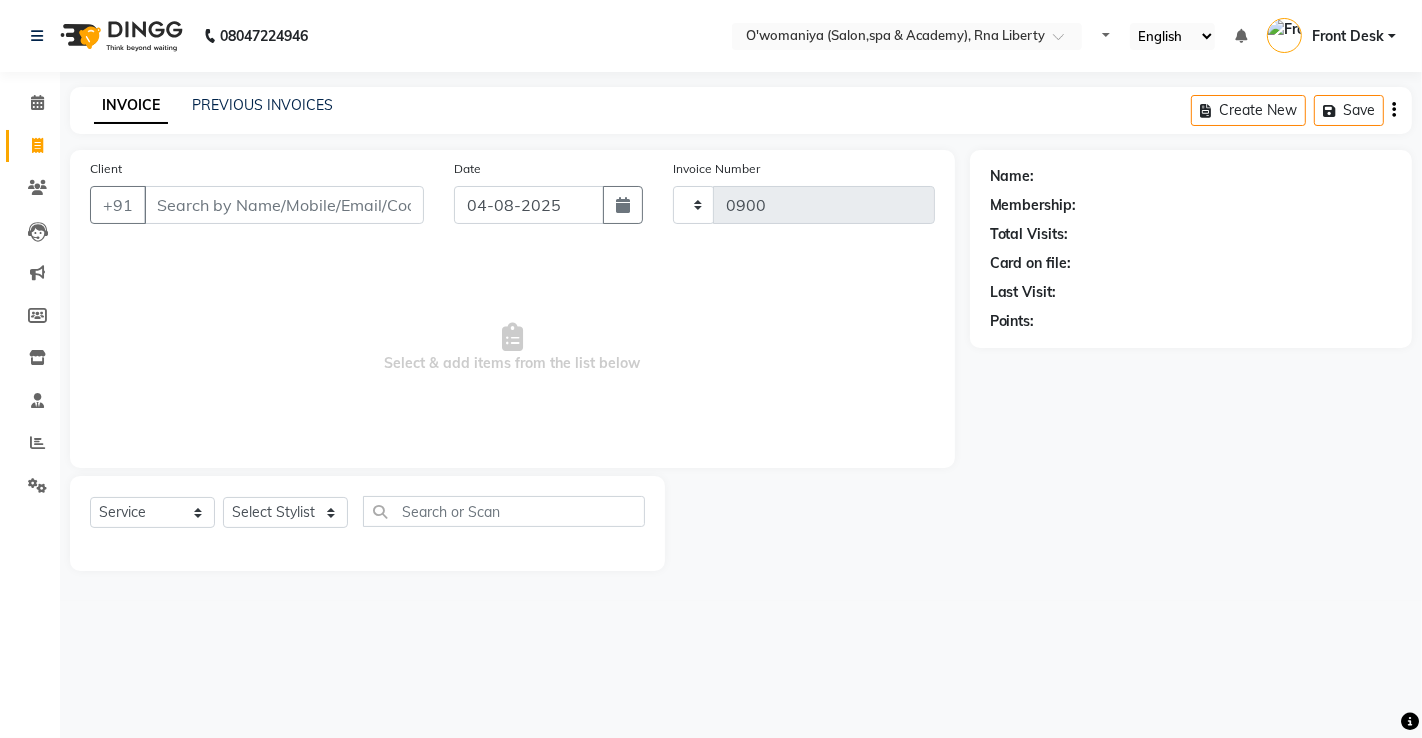 select on "5532" 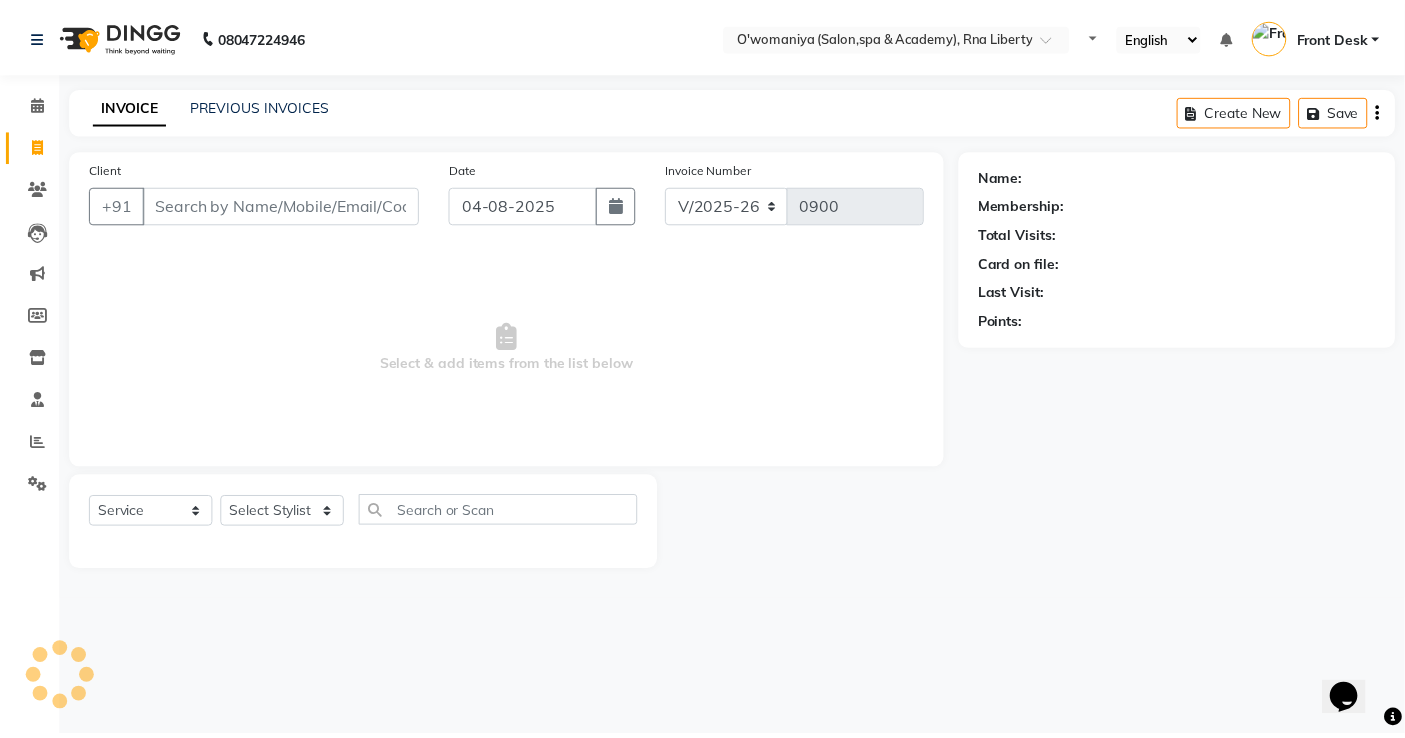 scroll, scrollTop: 0, scrollLeft: 0, axis: both 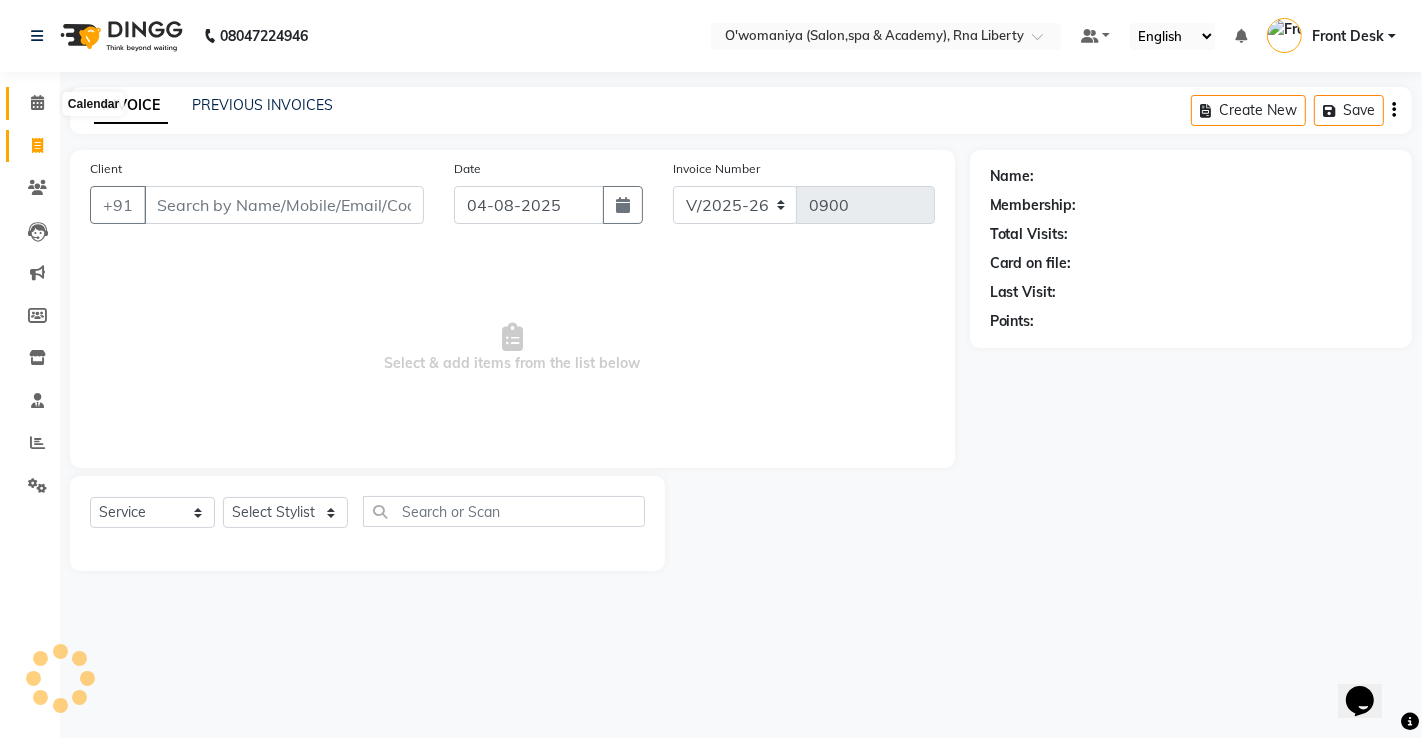 click 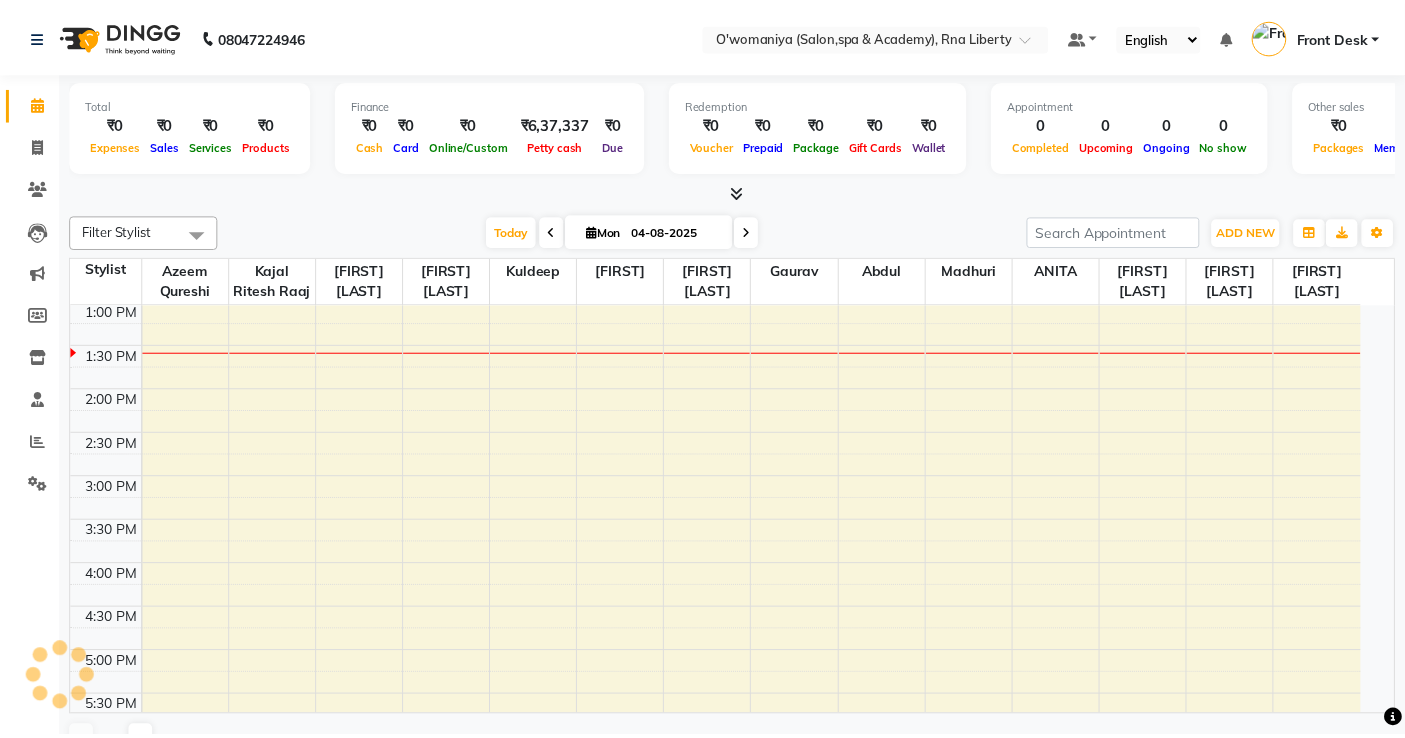 scroll, scrollTop: 0, scrollLeft: 0, axis: both 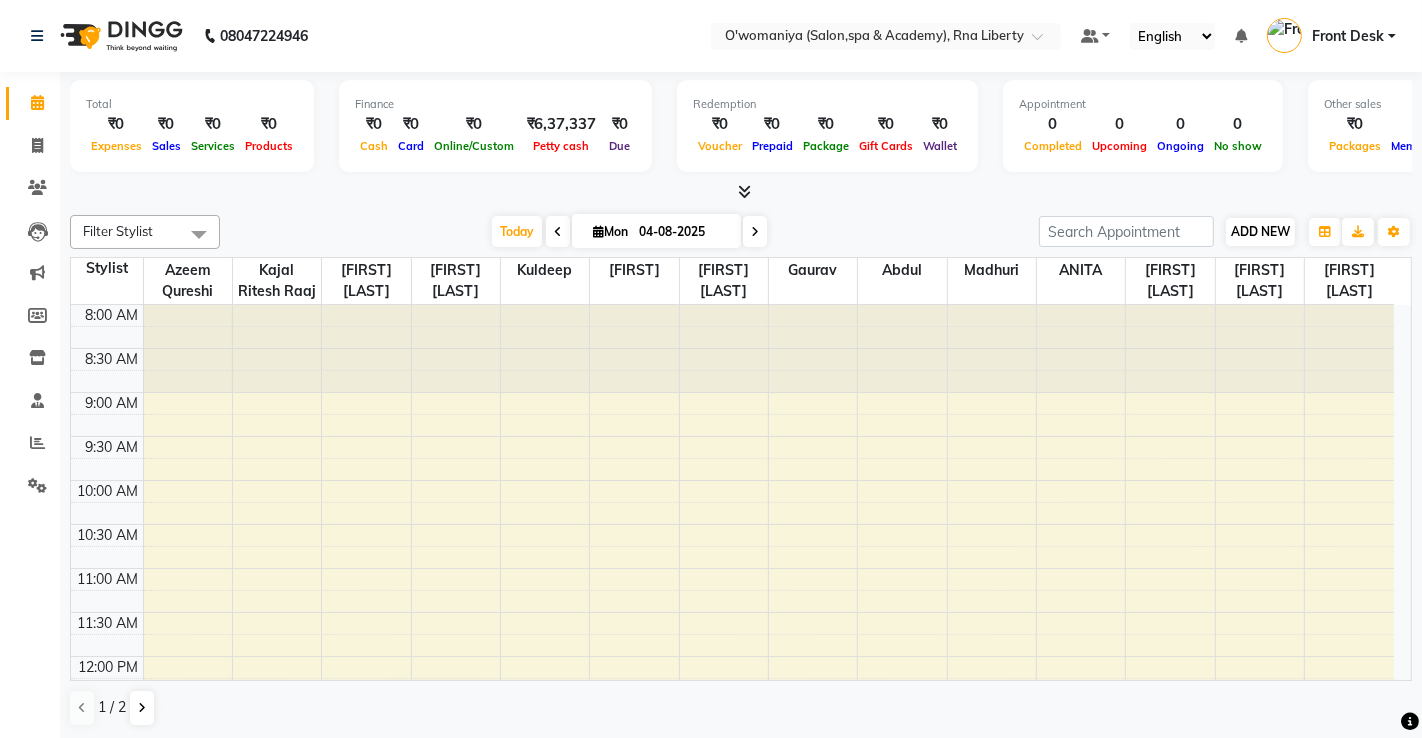 drag, startPoint x: 1273, startPoint y: 247, endPoint x: 1270, endPoint y: 227, distance: 20.22375 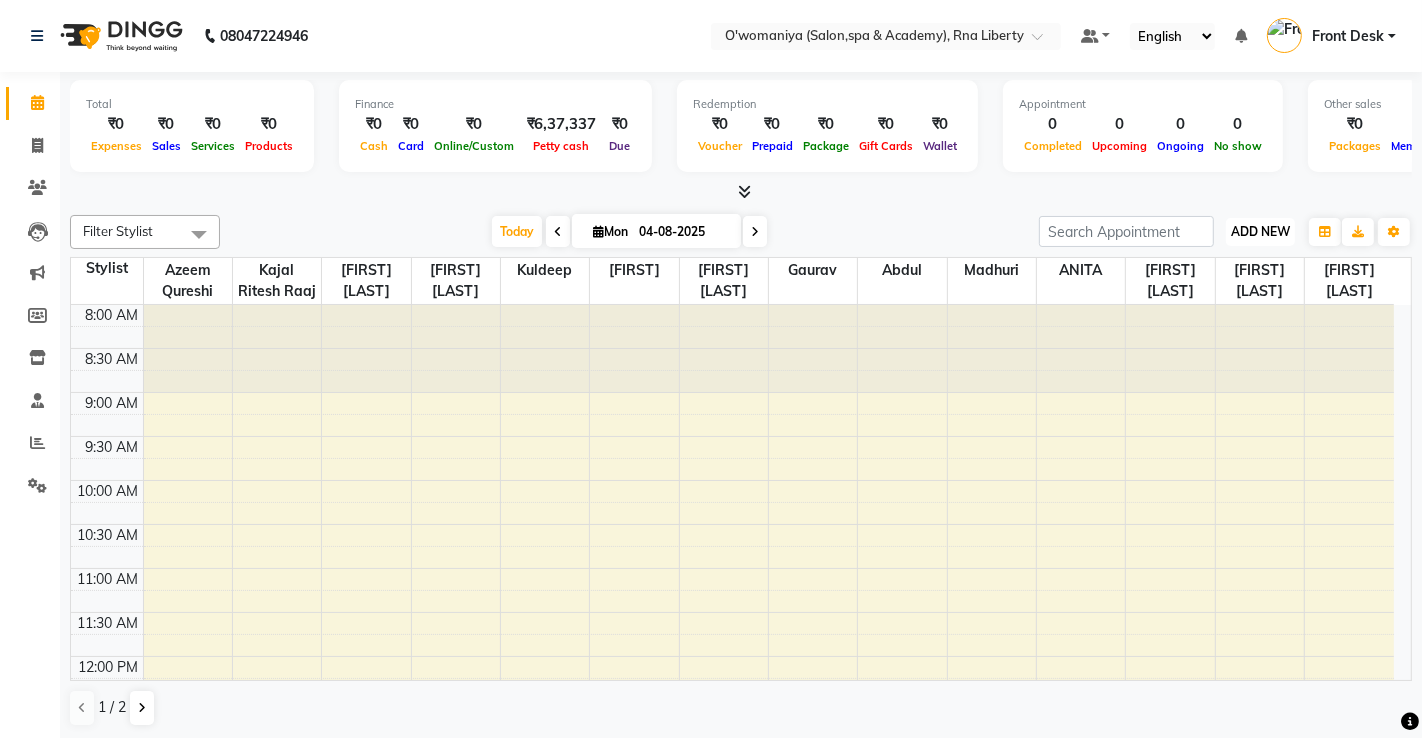click on "ADD NEW" at bounding box center [1260, 231] 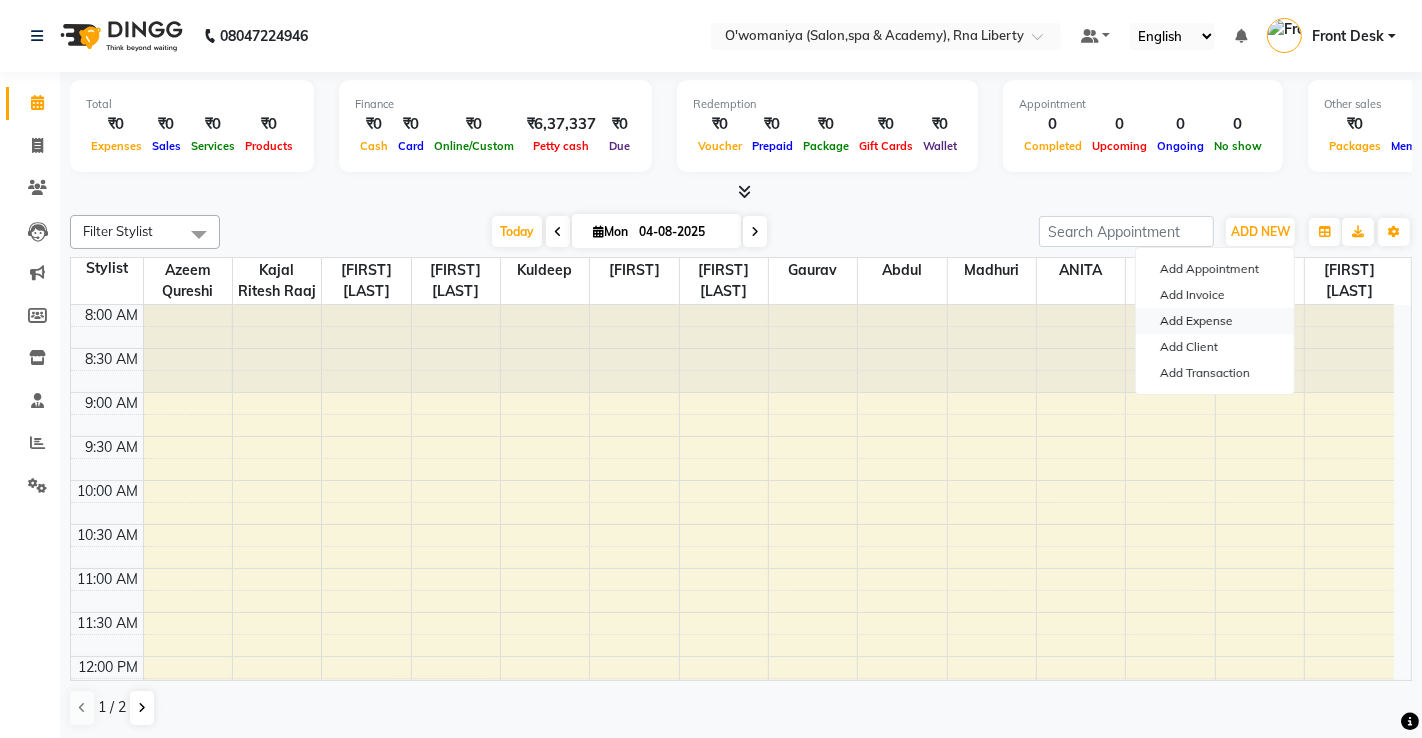 click on "Add Expense" at bounding box center (1215, 321) 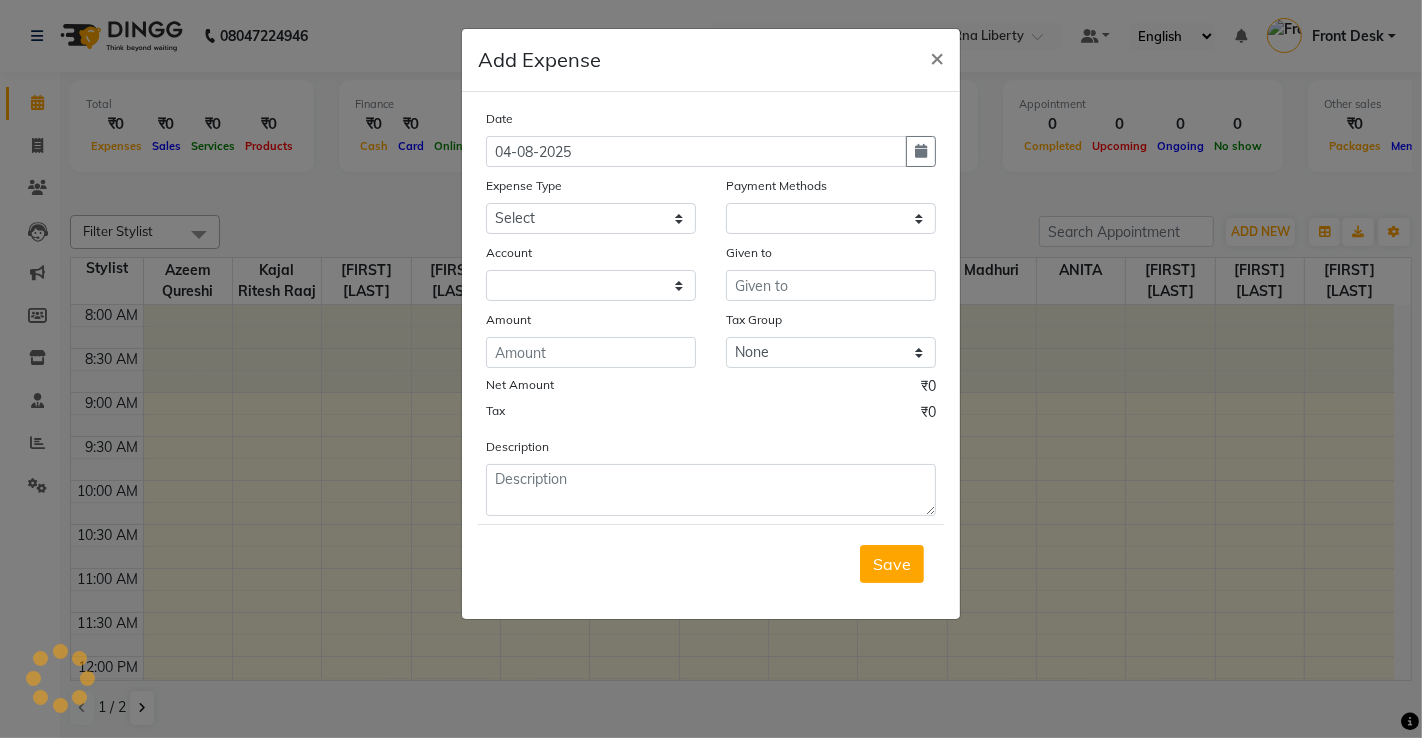 select on "1" 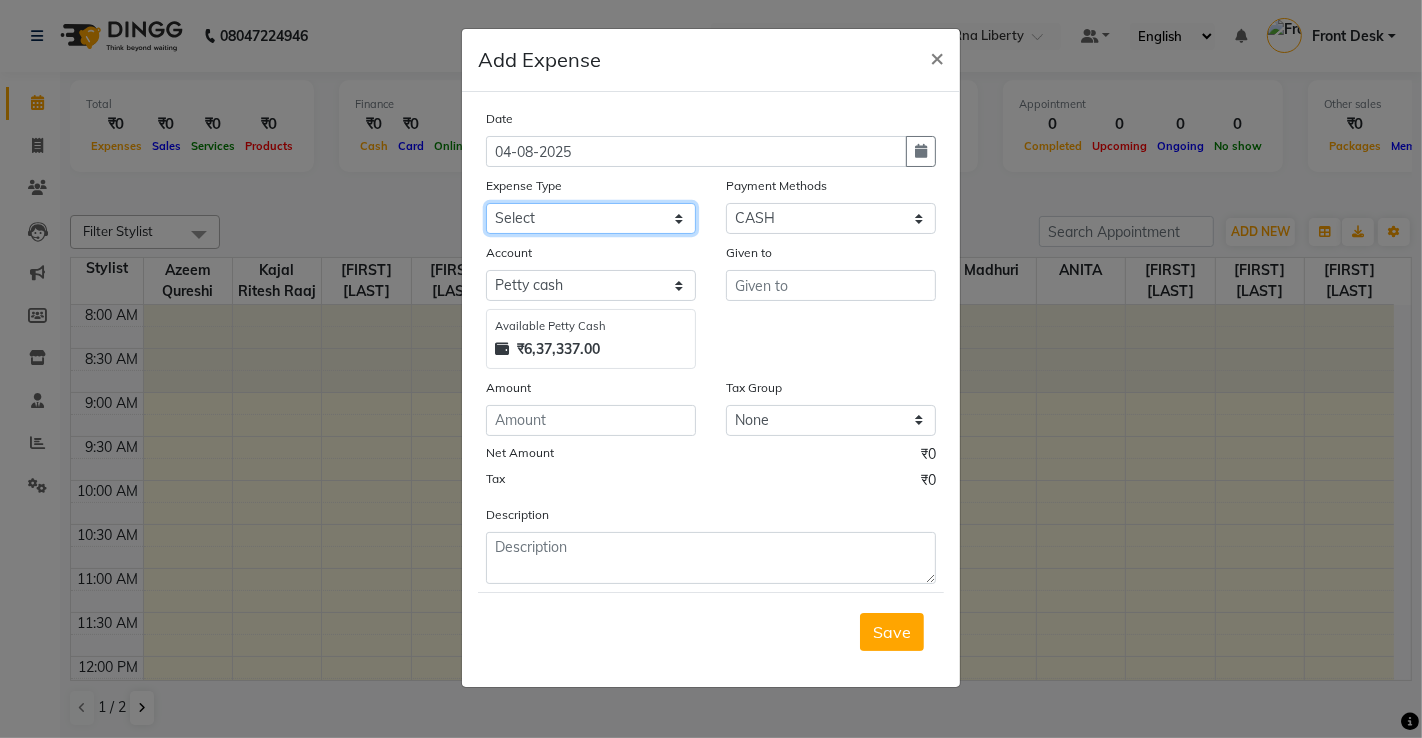 click on "Select Advance Salary Bank charges Bisleri Big 20 Litre Bisleri Small Bottle 300 ML Cash transfer to bank client snacks Clinical charges Equipment milk Other Pantry Product Rent Salary Staff Snacks Tea & Refreshment Tip Travelling Conveyance Utilities" 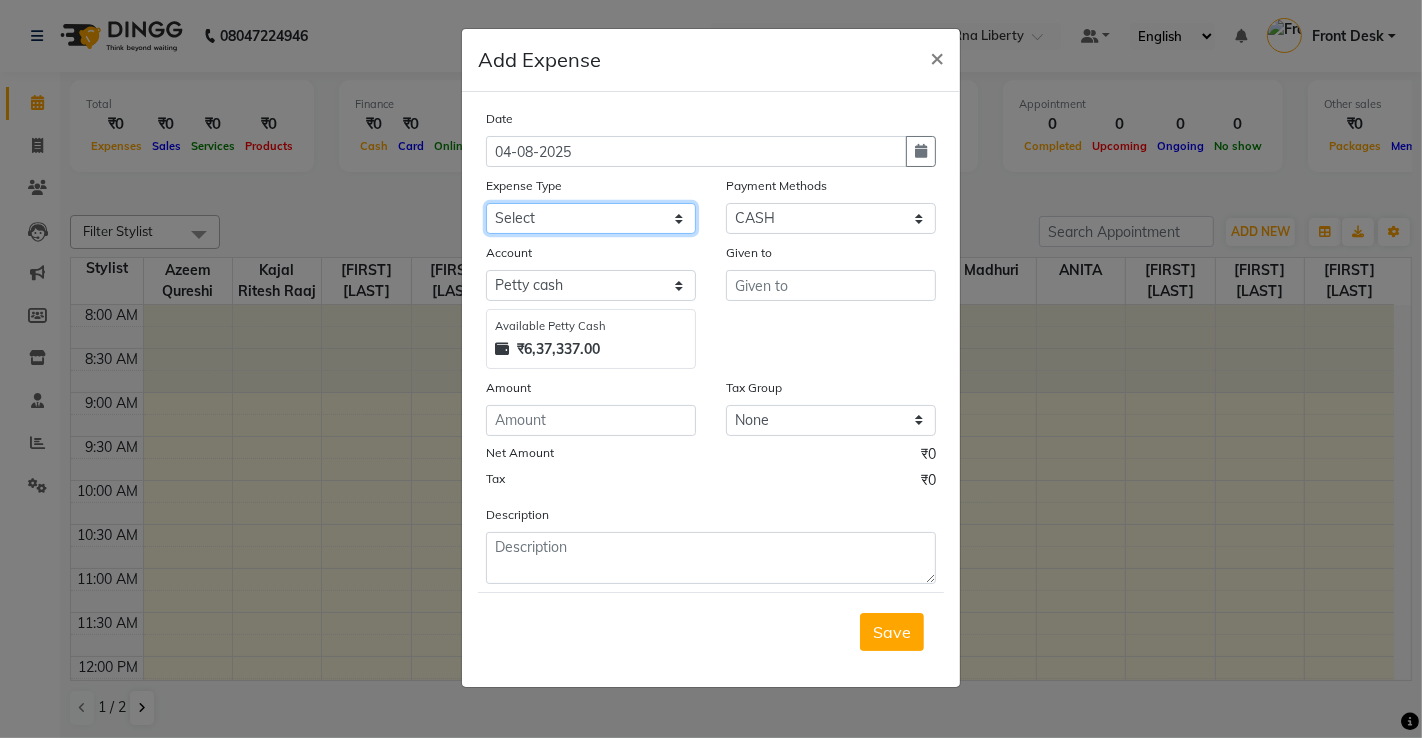 select on "12296" 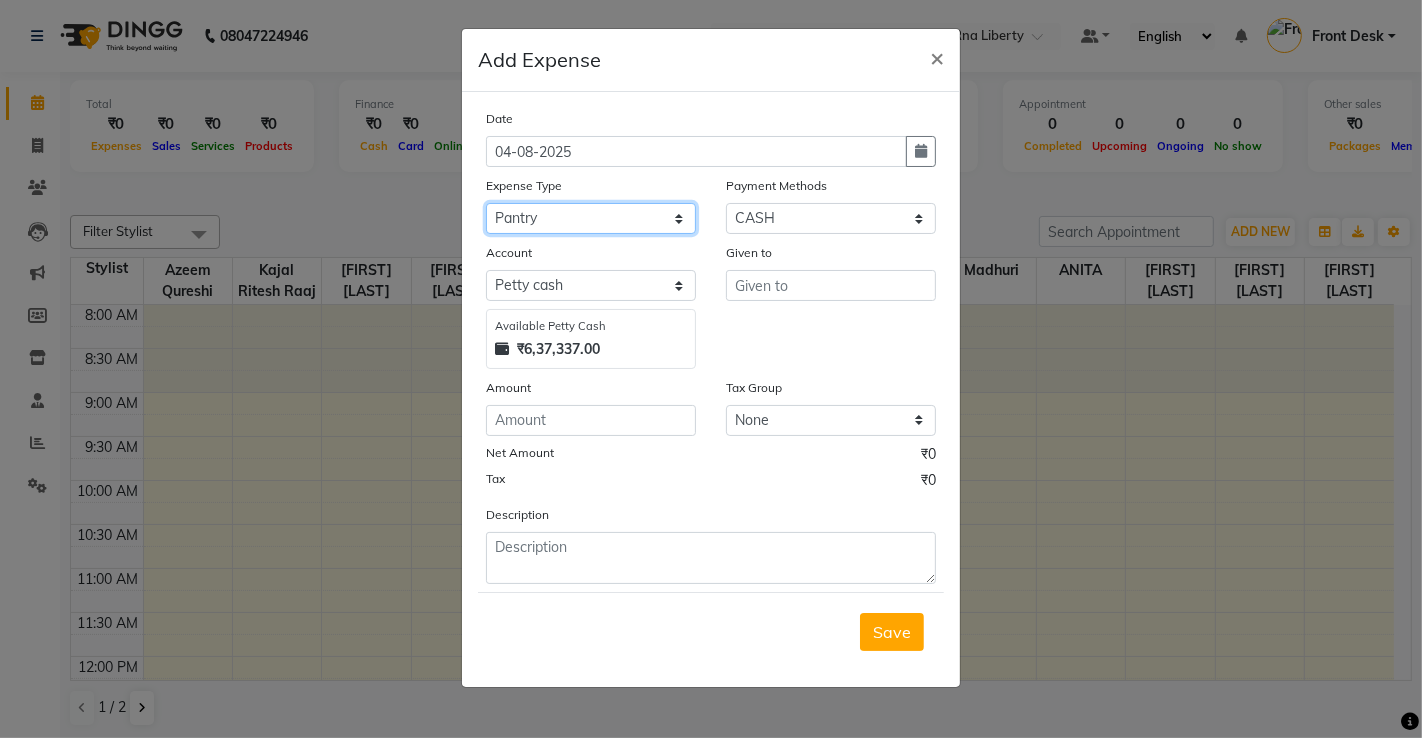 click on "Select Advance Salary Bank charges Bisleri Big 20 Litre Bisleri Small Bottle 300 ML Cash transfer to bank client snacks Clinical charges Equipment milk Other Pantry Product Rent Salary Staff Snacks Tea & Refreshment Tip Travelling Conveyance Utilities" 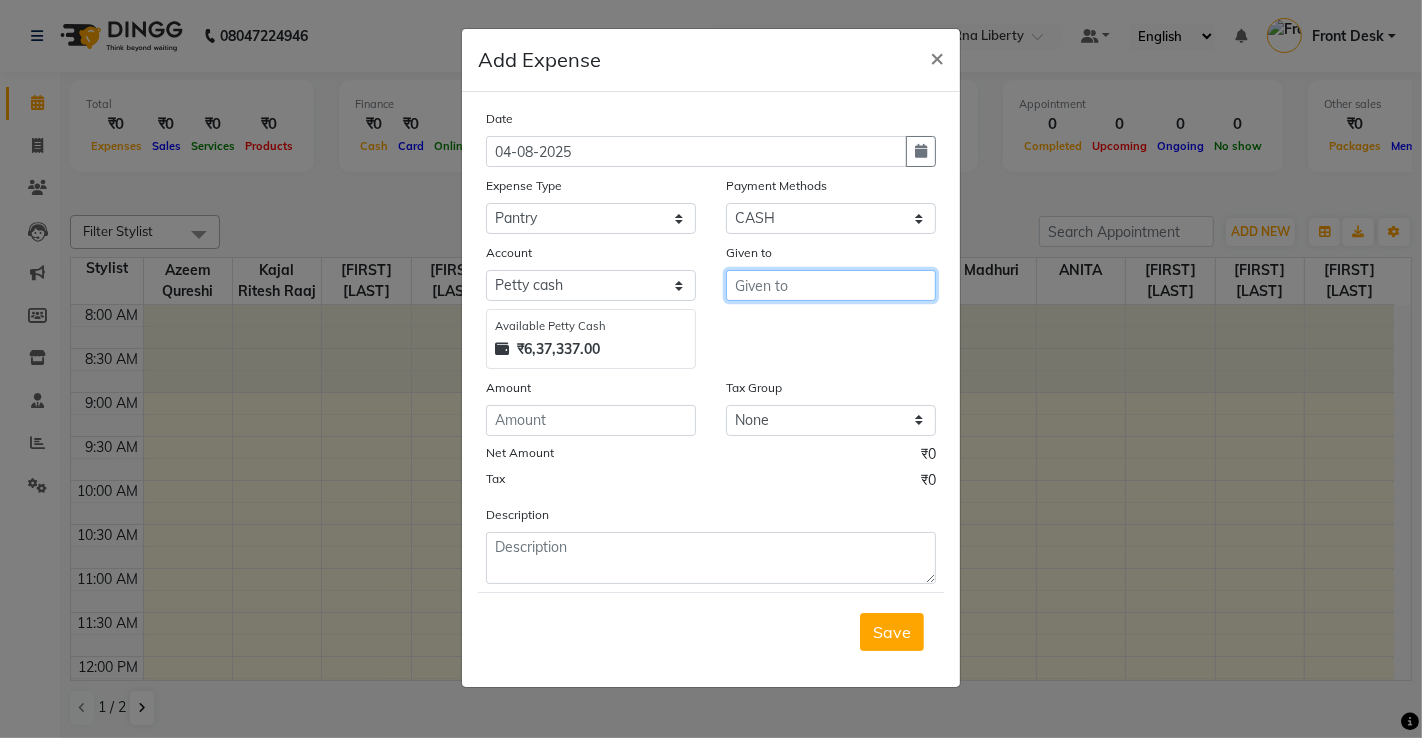 click at bounding box center (831, 285) 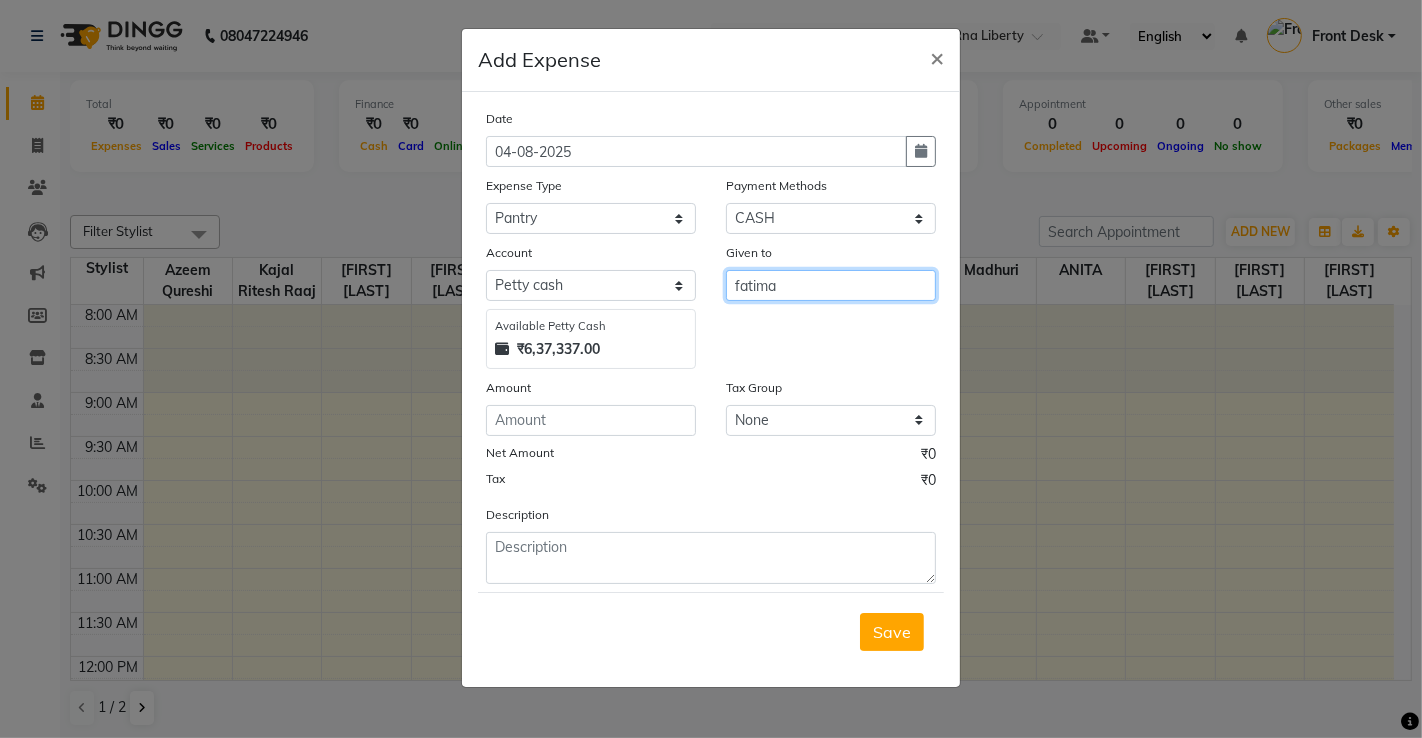 type on "fatima" 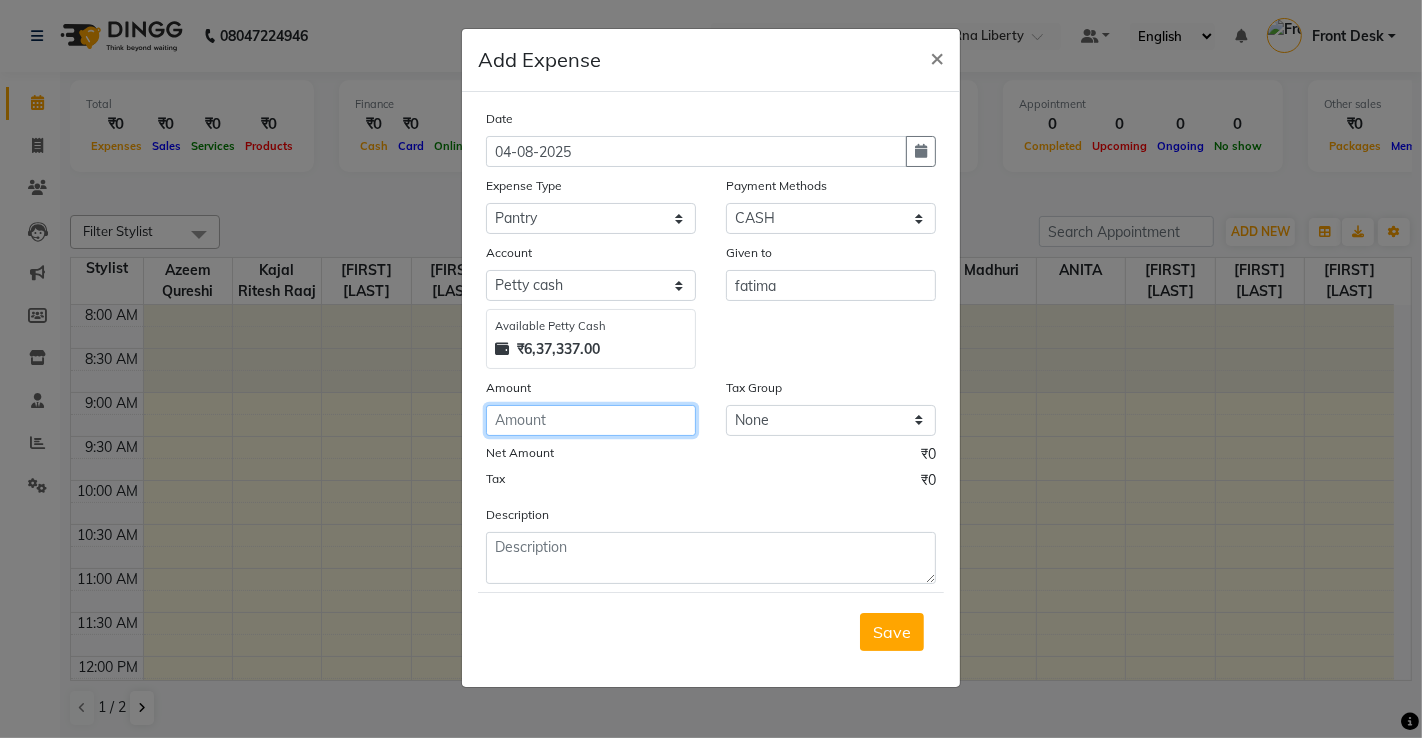 click 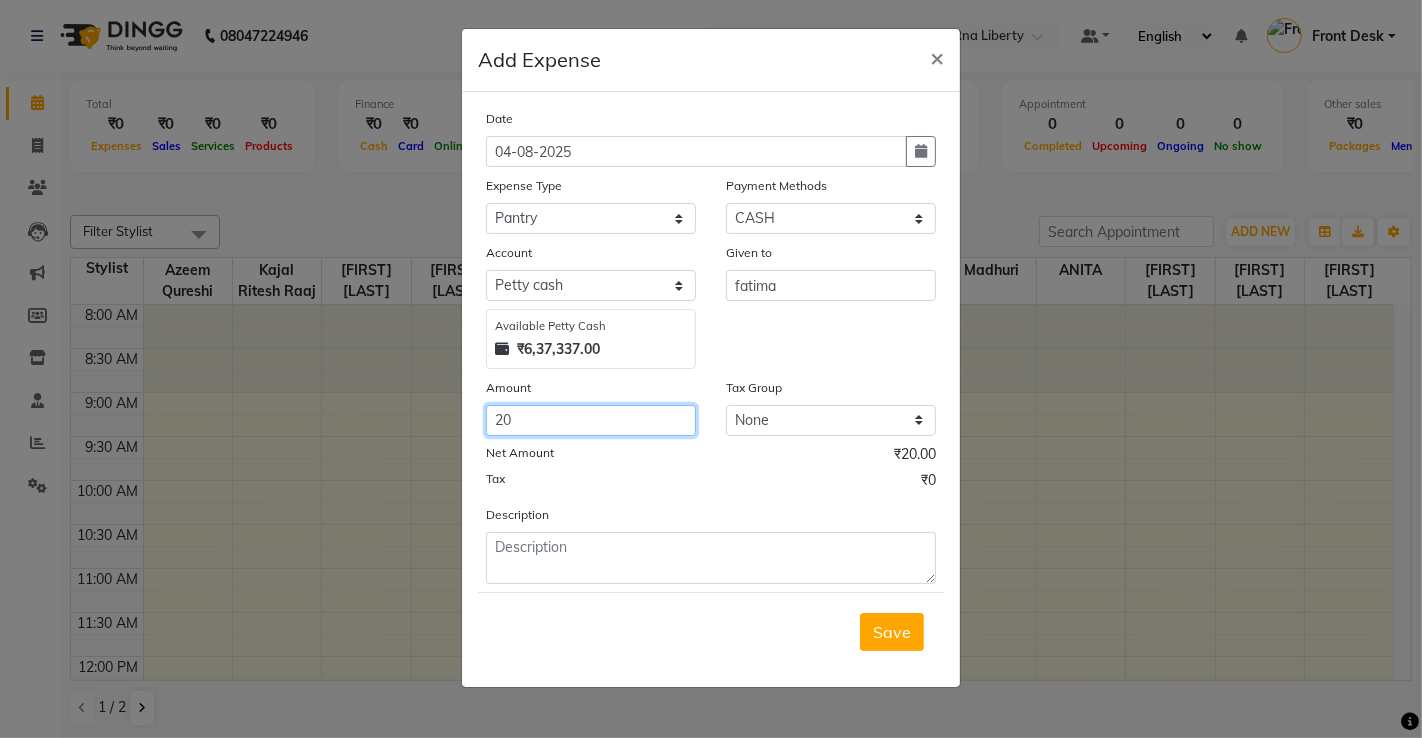 type on "20" 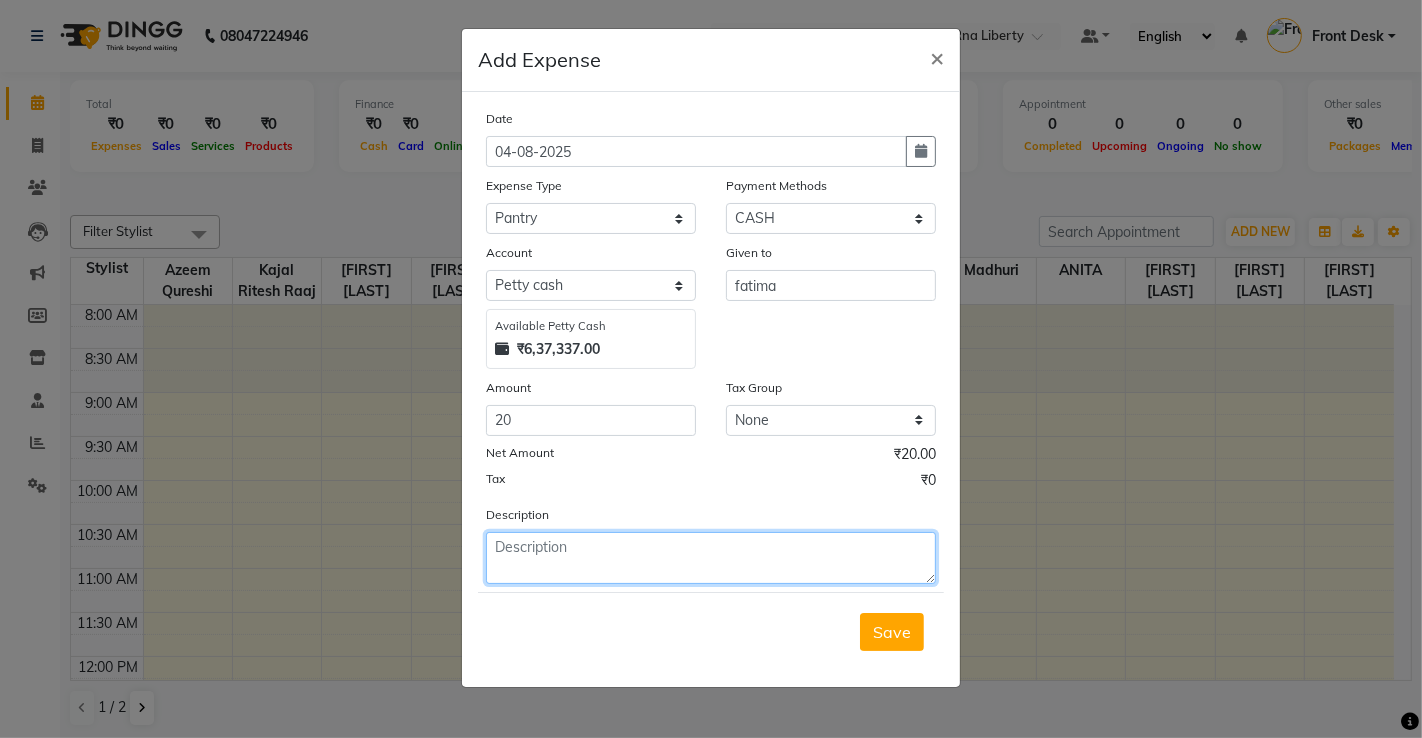 click 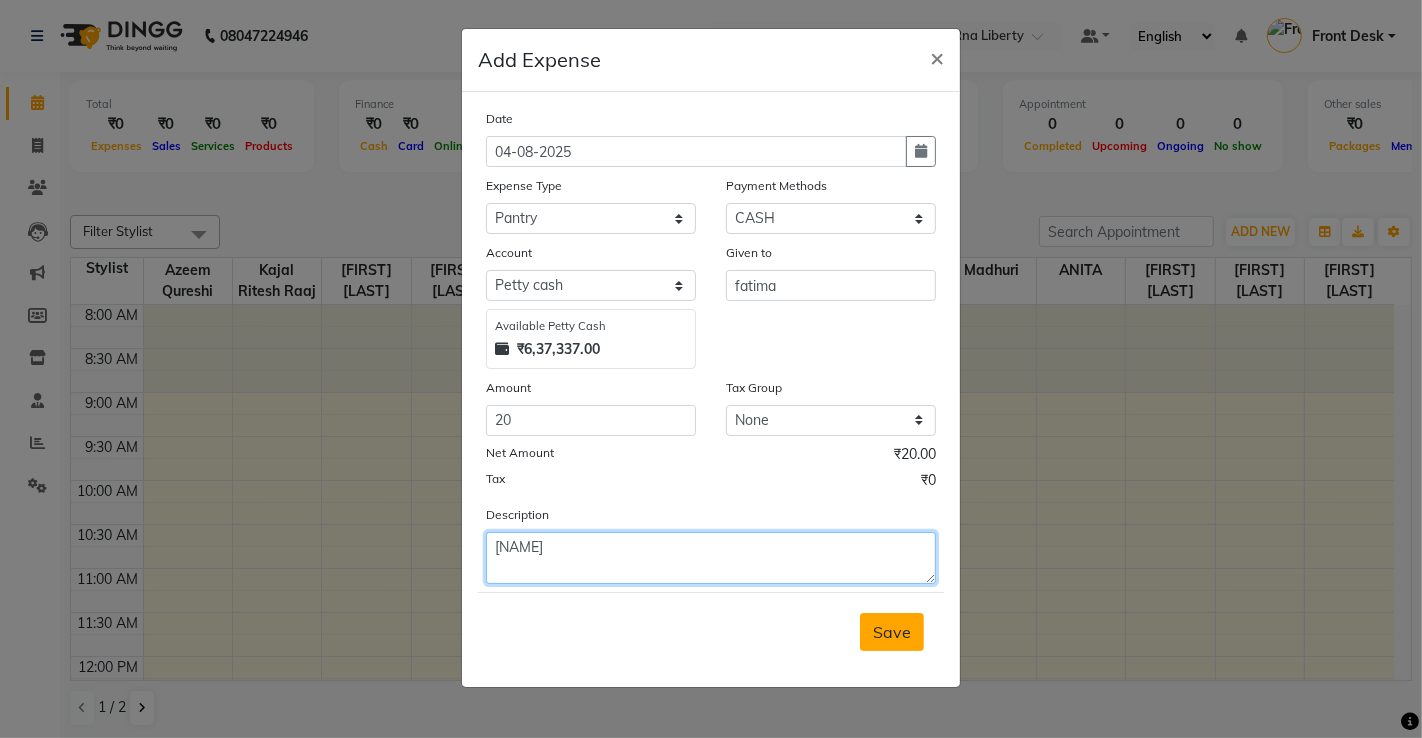 type on "alaa" 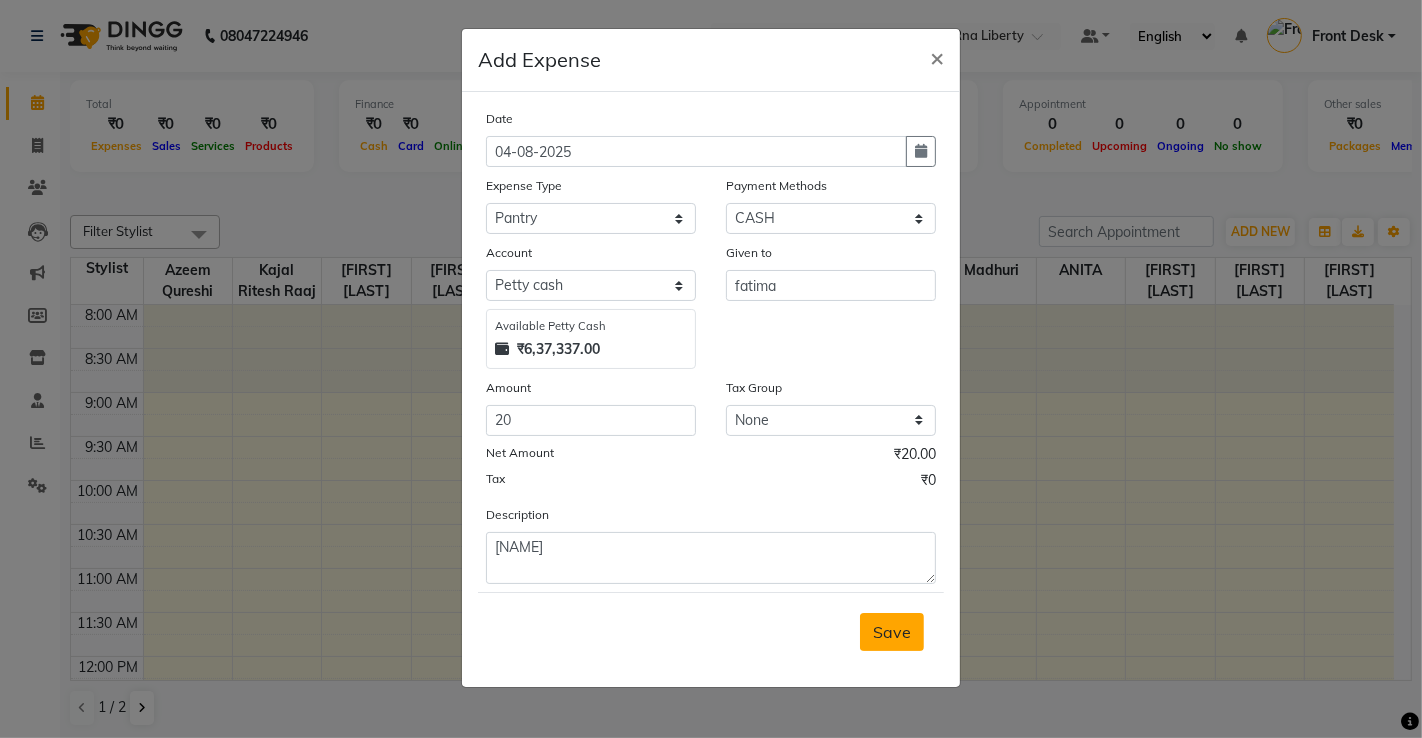 click on "Save" at bounding box center (892, 632) 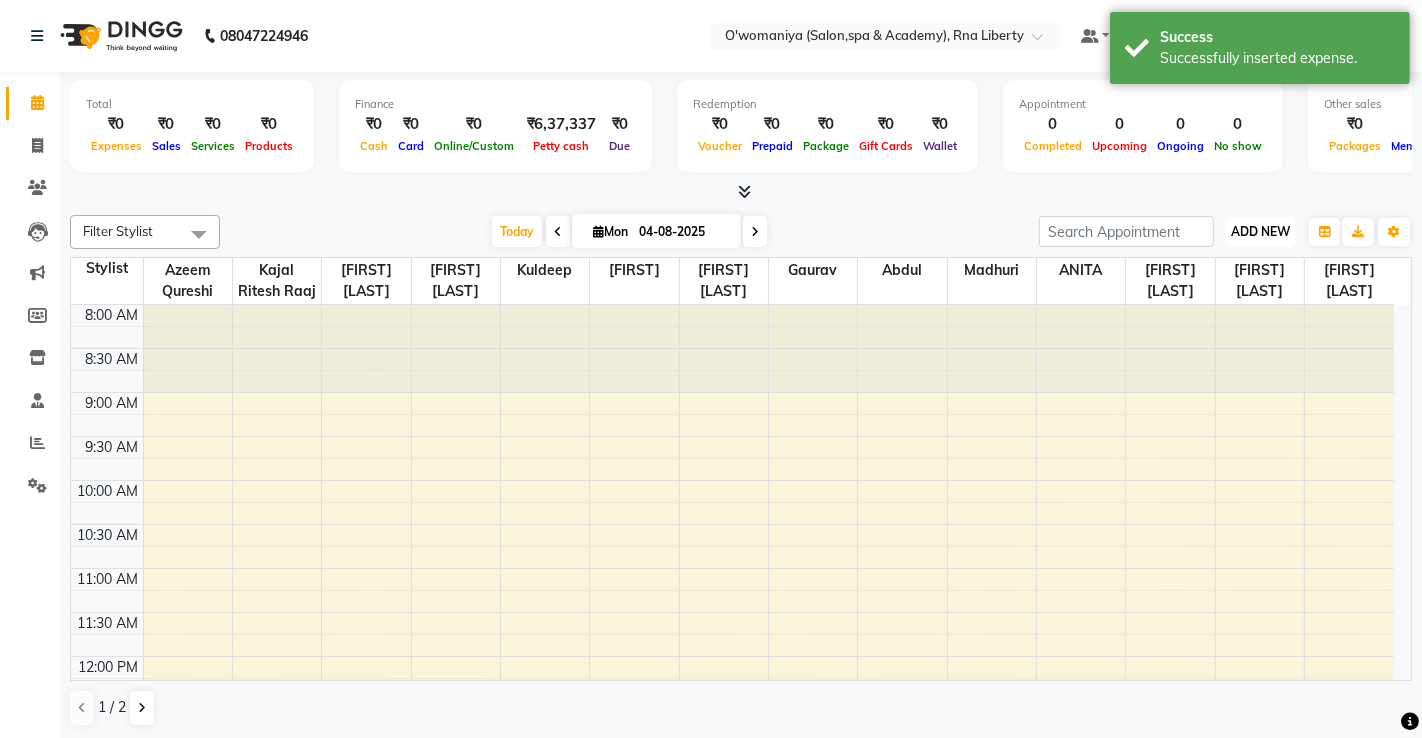 click on "ADD NEW" at bounding box center (1260, 231) 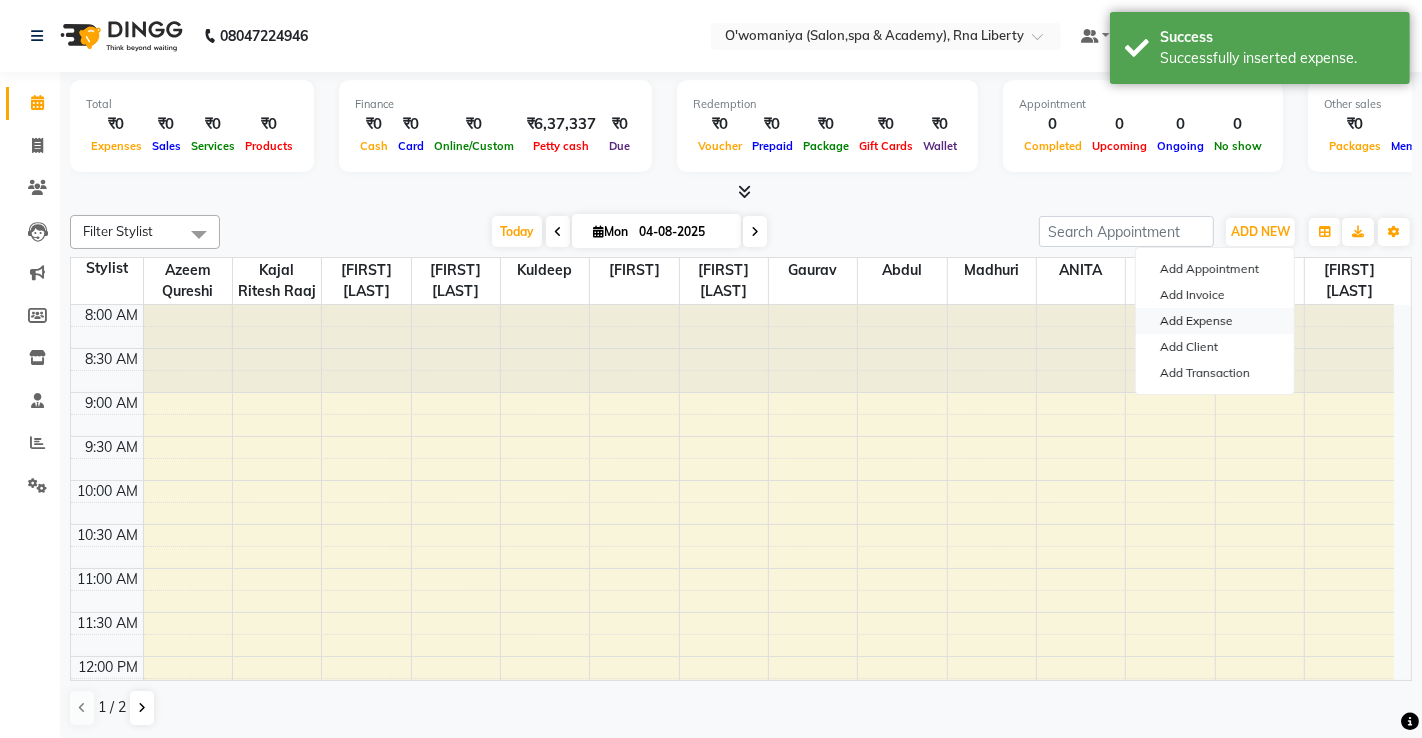 click on "Add Expense" at bounding box center [1215, 321] 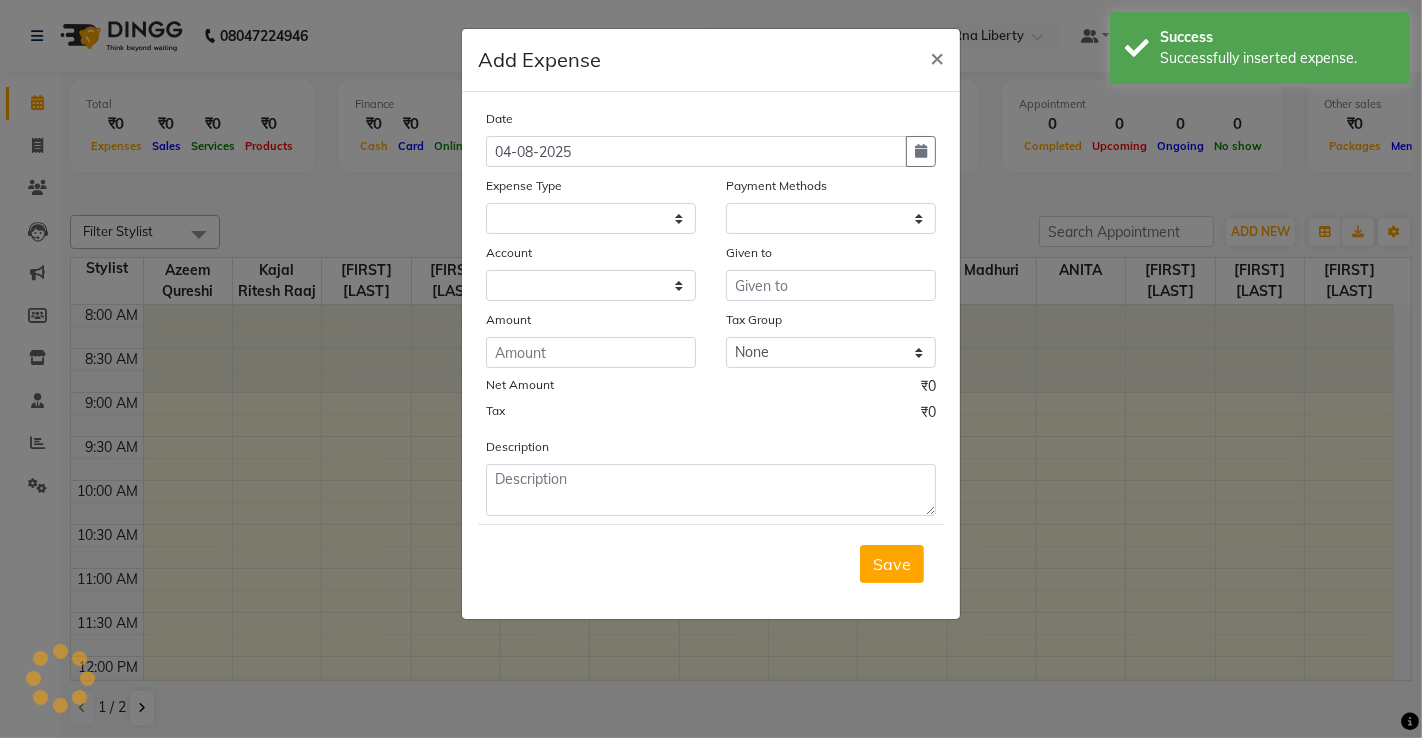 select on "1" 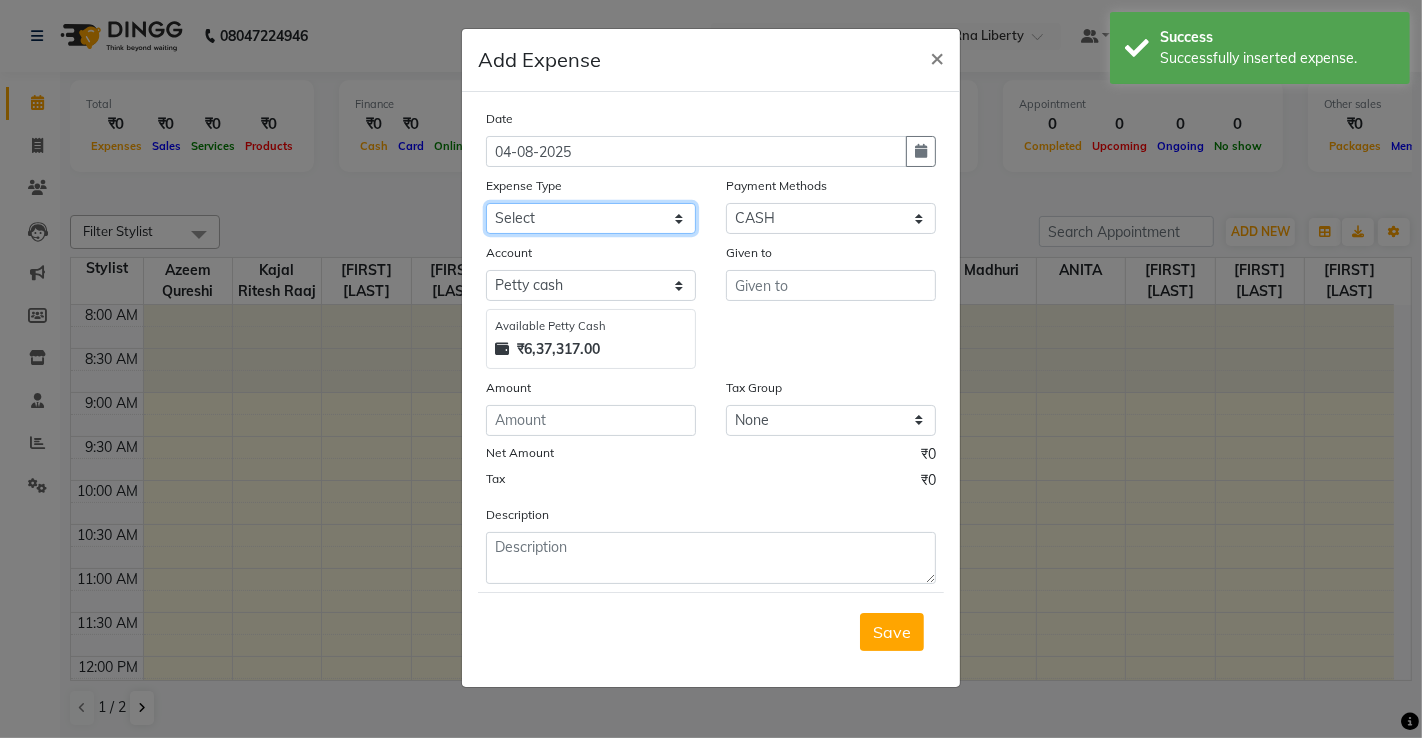 click on "Select Advance Salary Bank charges Bisleri Big 20 Litre Bisleri Small Bottle 300 ML Cash transfer to bank client snacks Clinical charges Equipment milk Other Pantry Product Rent Salary Staff Snacks Tea & Refreshment Tip Travelling Conveyance Utilities" 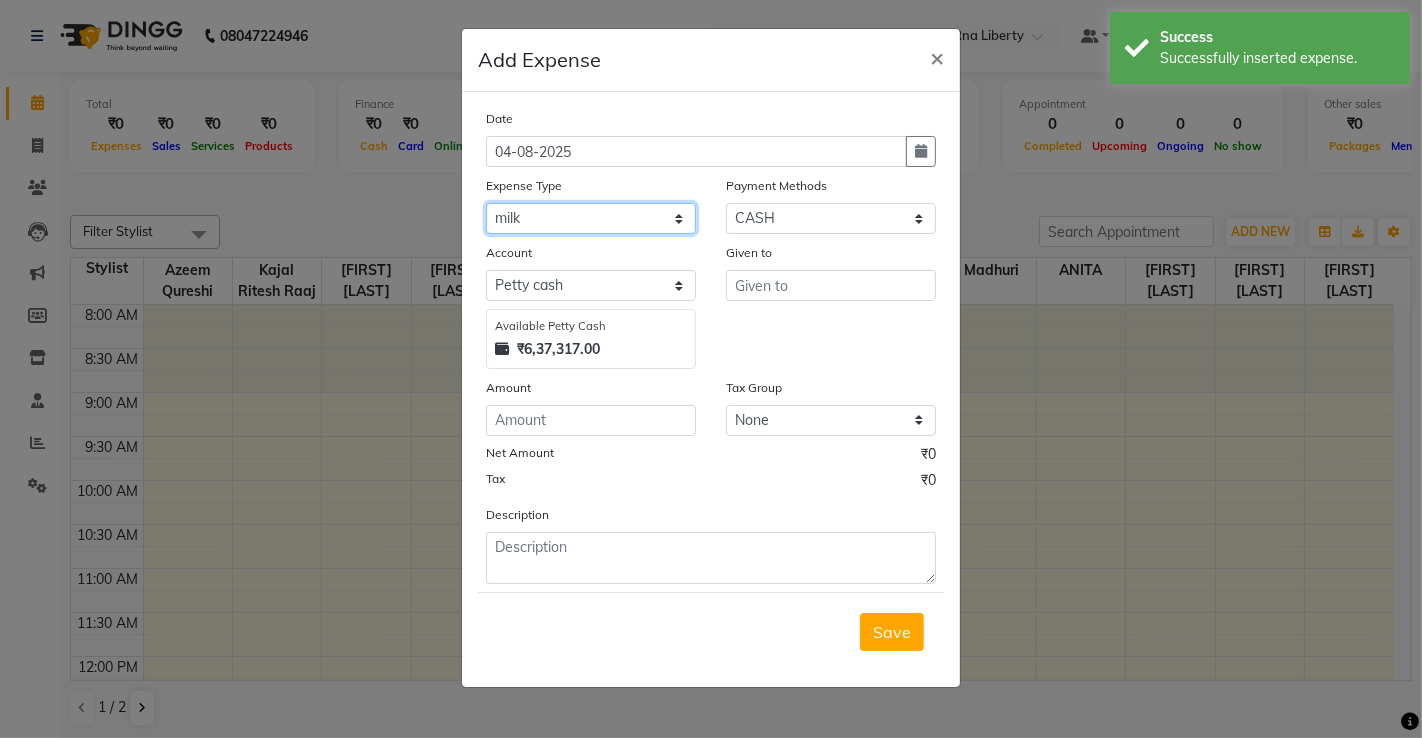 click on "Select Advance Salary Bank charges Bisleri Big 20 Litre Bisleri Small Bottle 300 ML Cash transfer to bank client snacks Clinical charges Equipment milk Other Pantry Product Rent Salary Staff Snacks Tea & Refreshment Tip Travelling Conveyance Utilities" 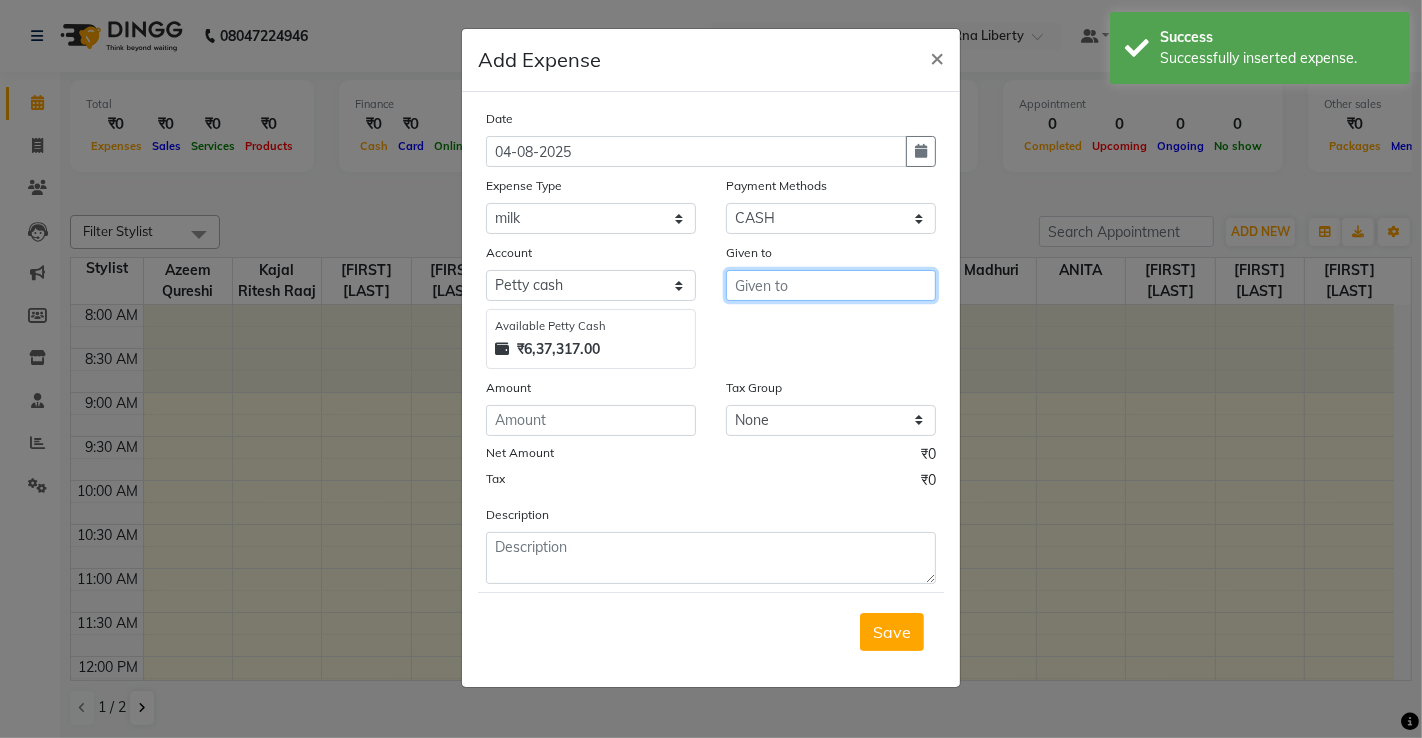 click at bounding box center [831, 285] 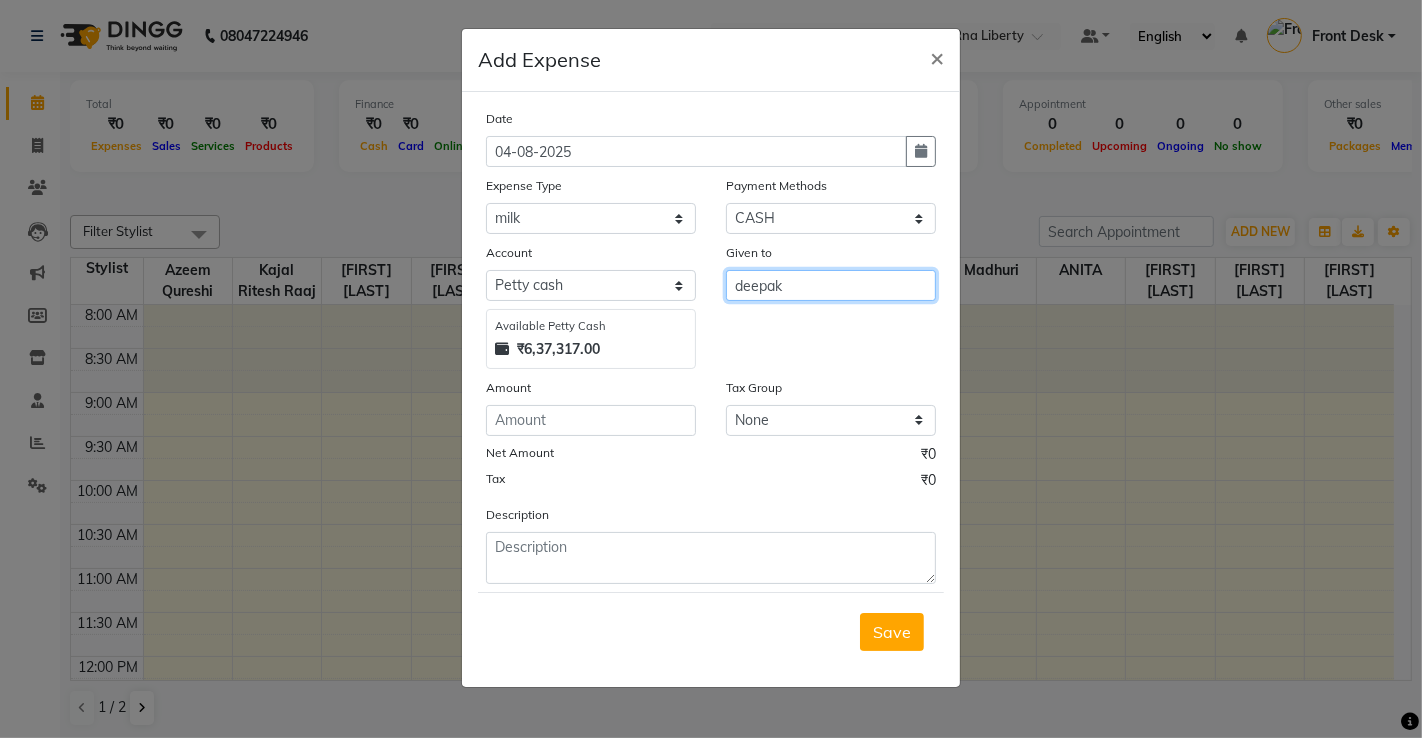 type on "deepak" 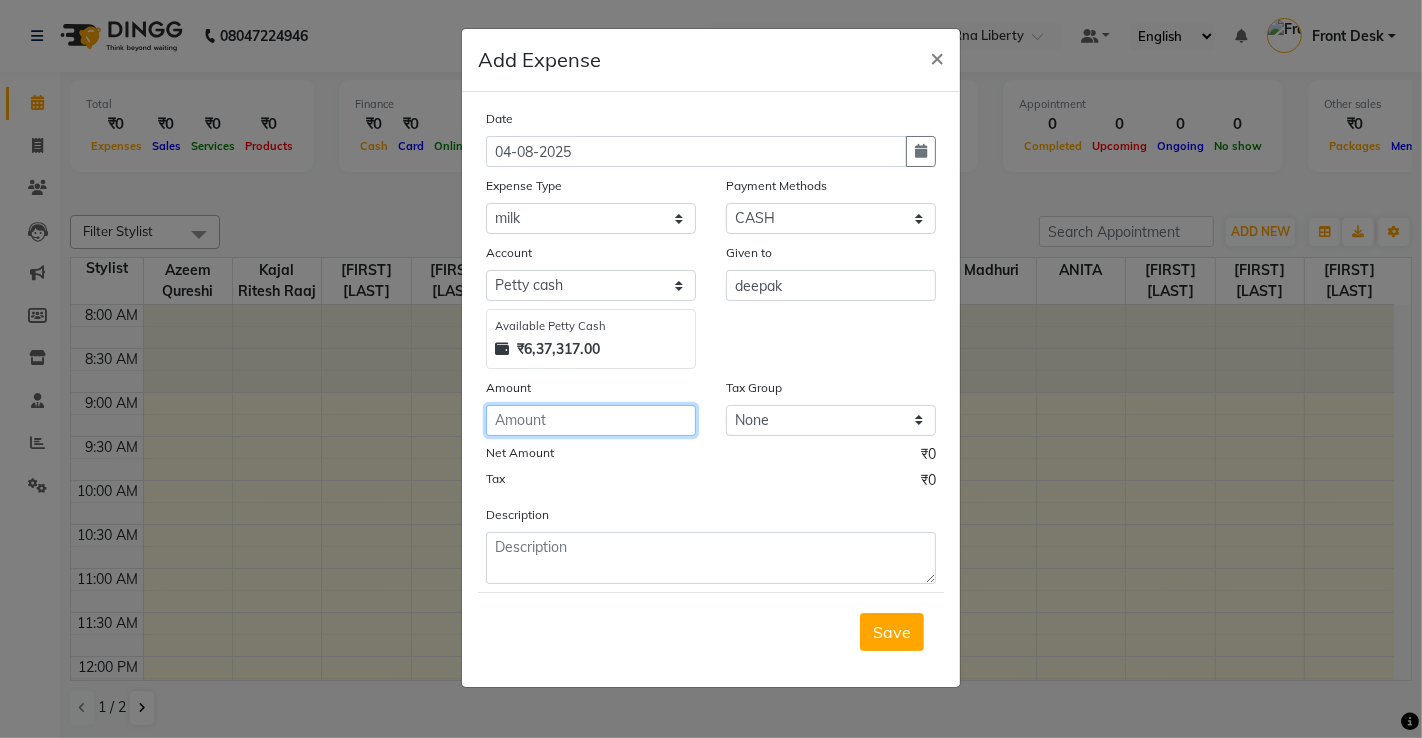 click 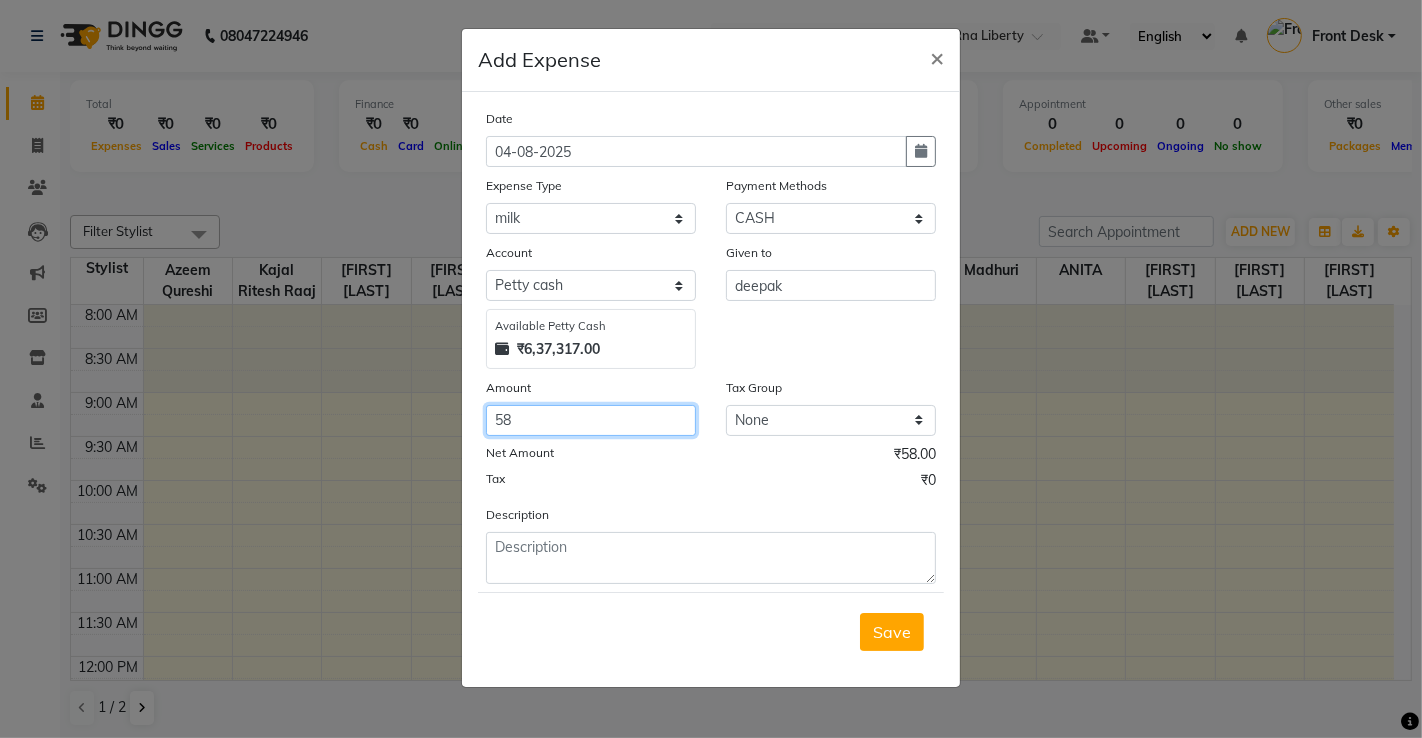 type on "58" 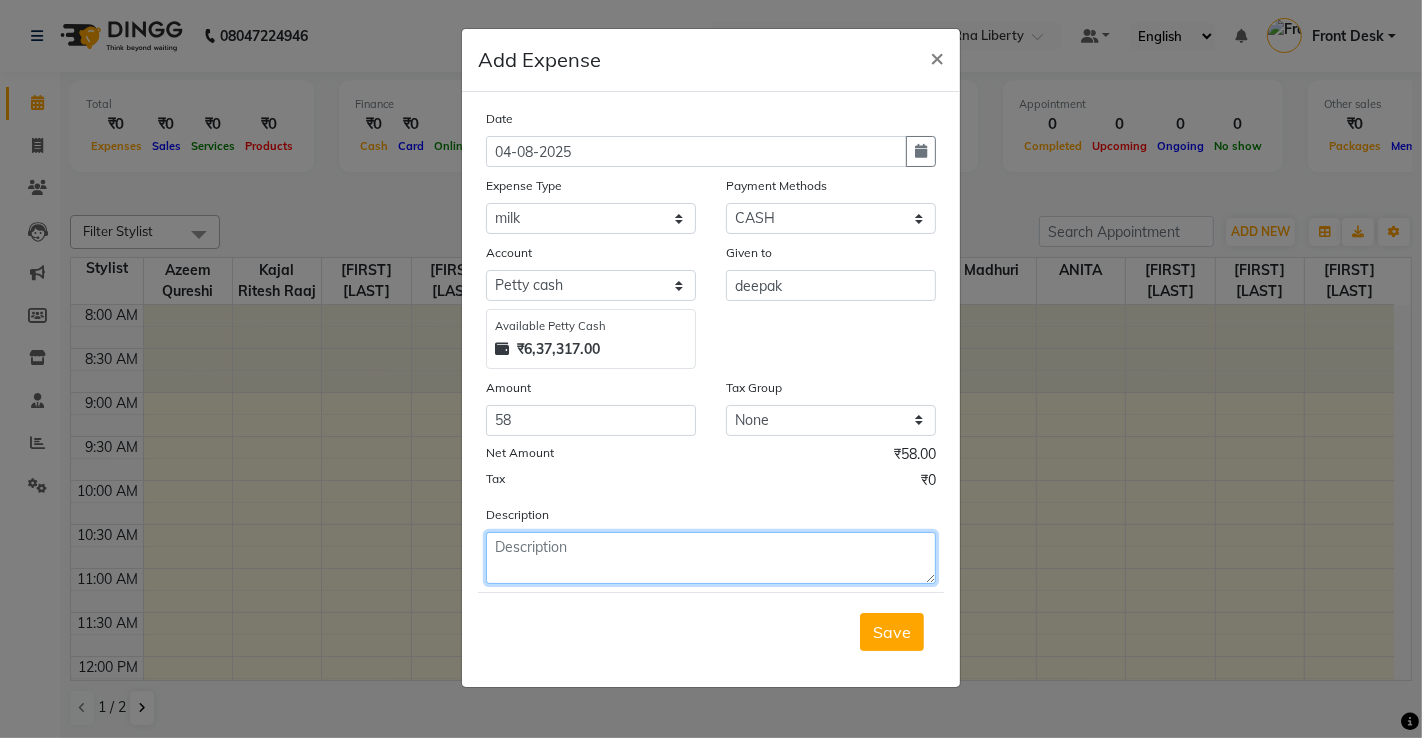 click 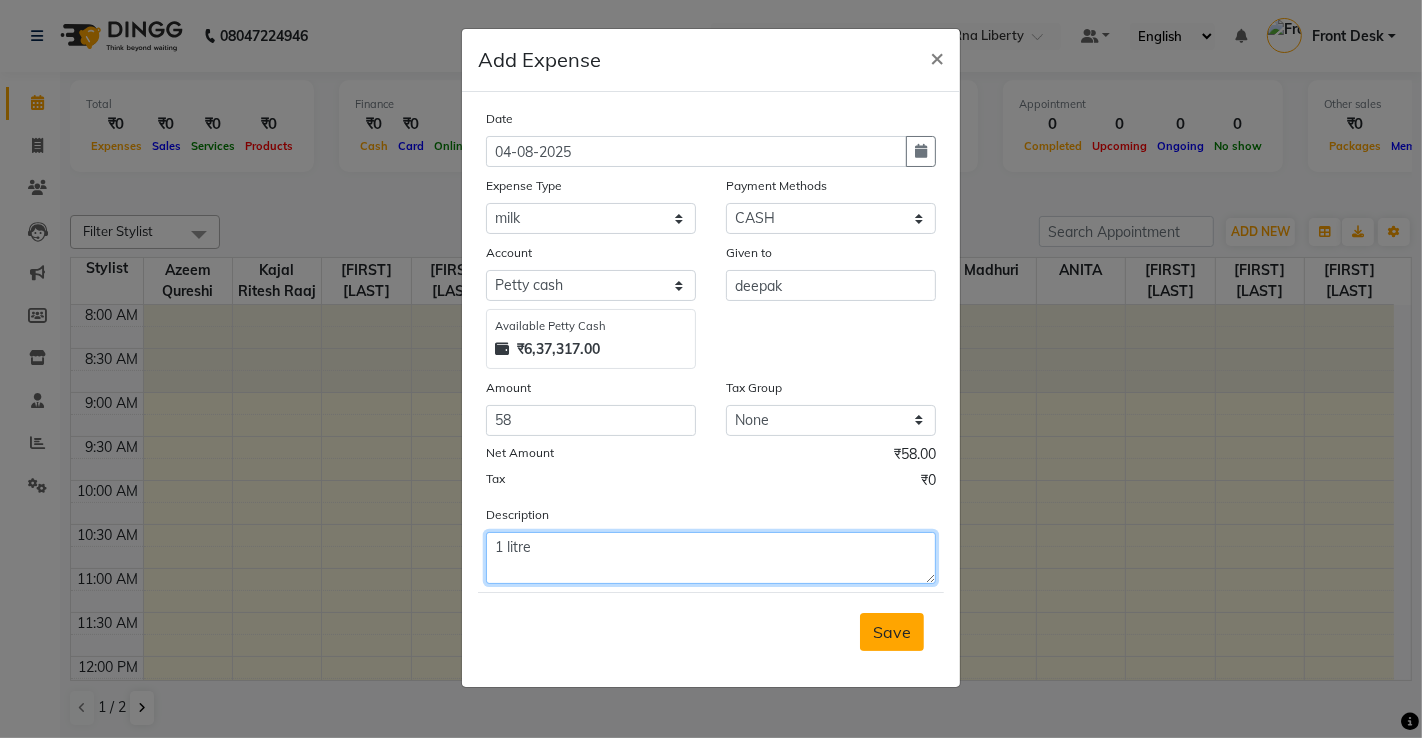 type on "1 litre" 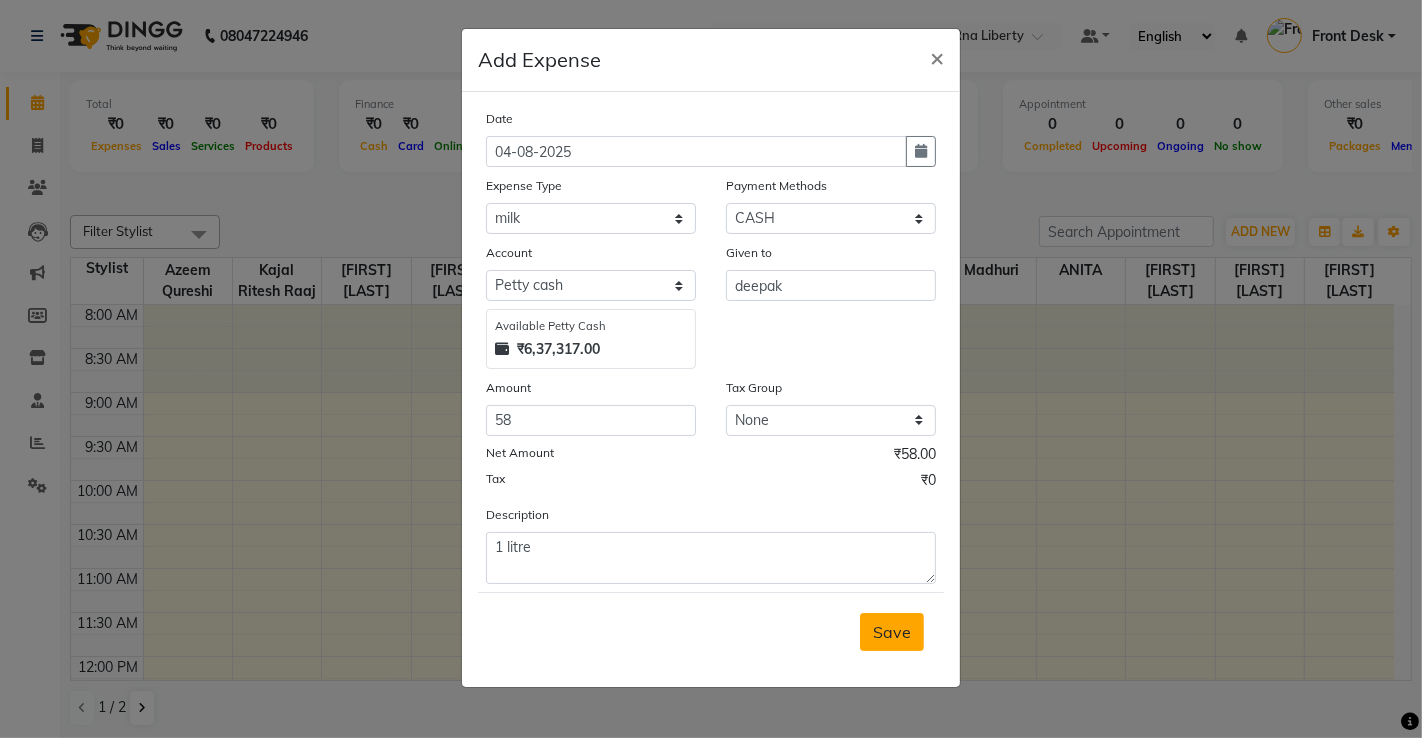click on "Save" at bounding box center [892, 632] 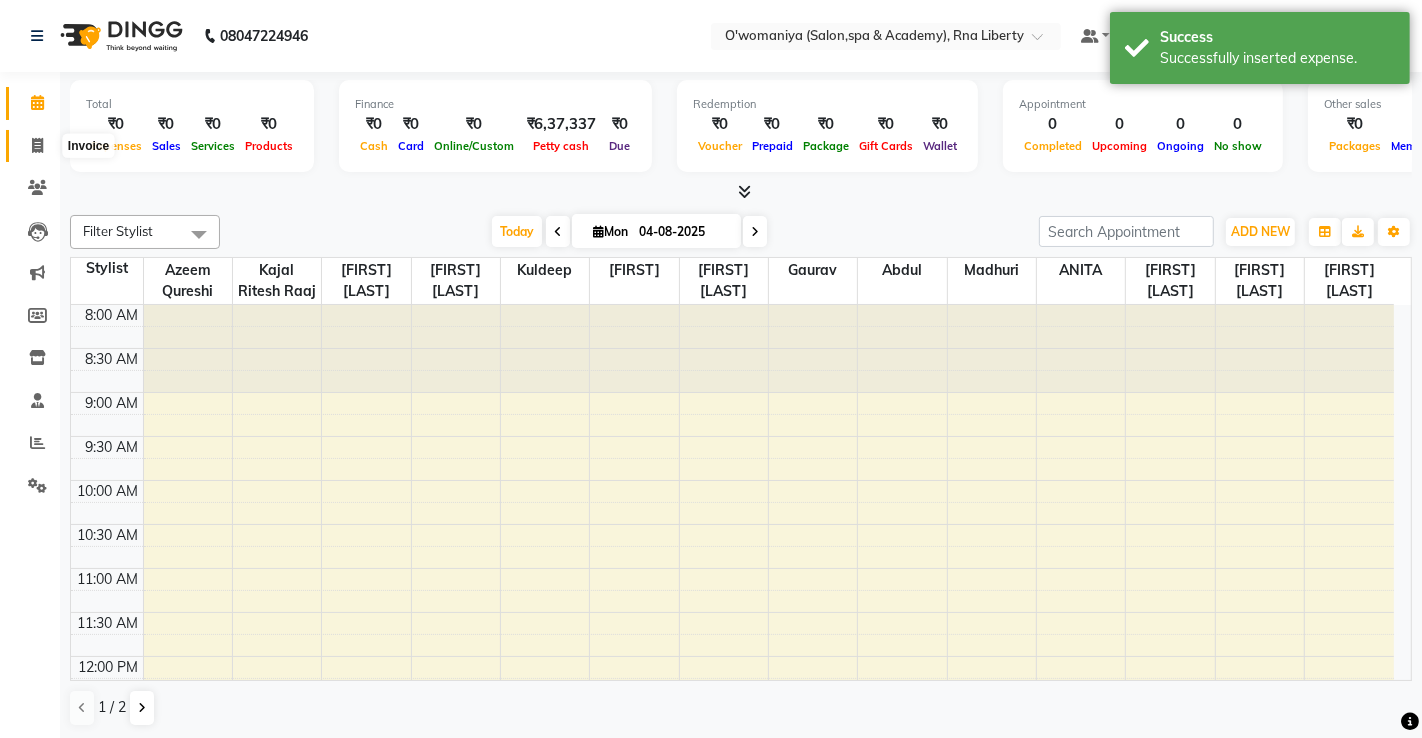 click 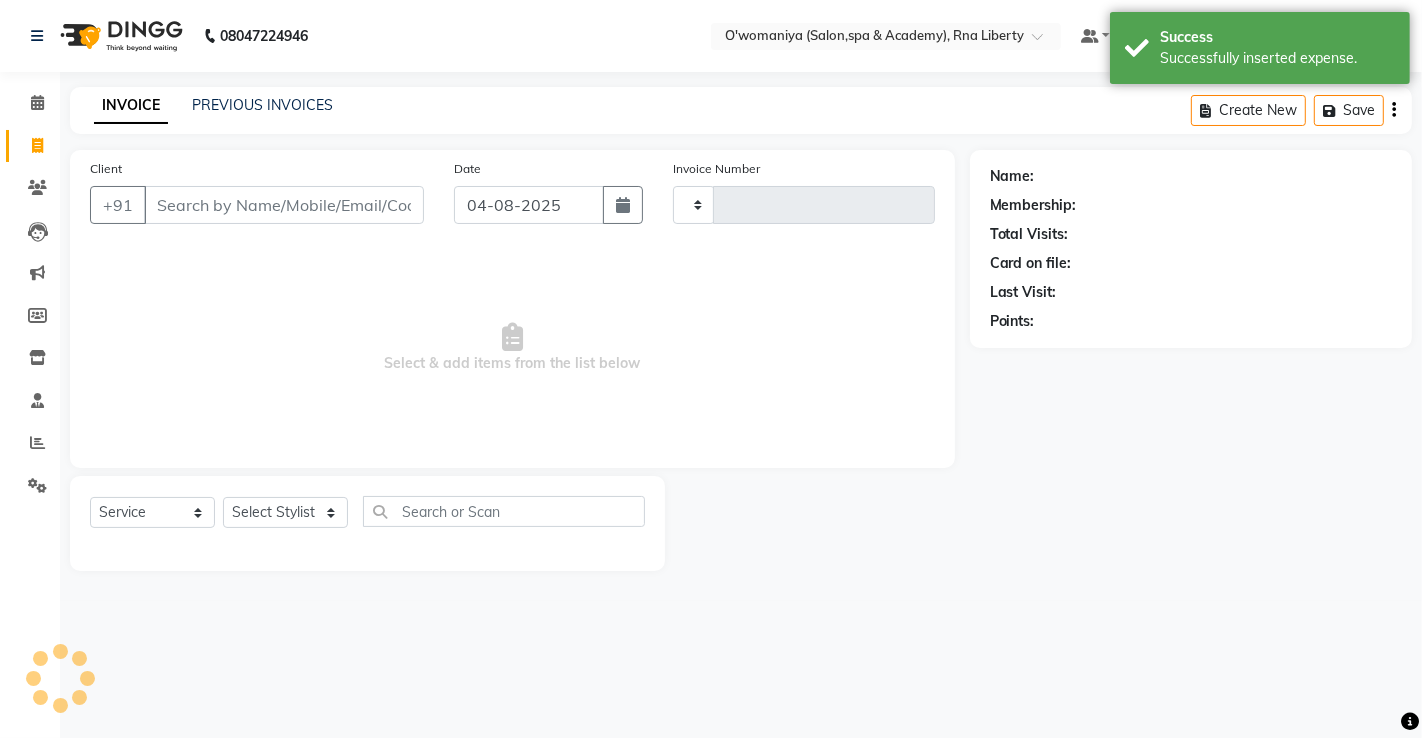 type on "0900" 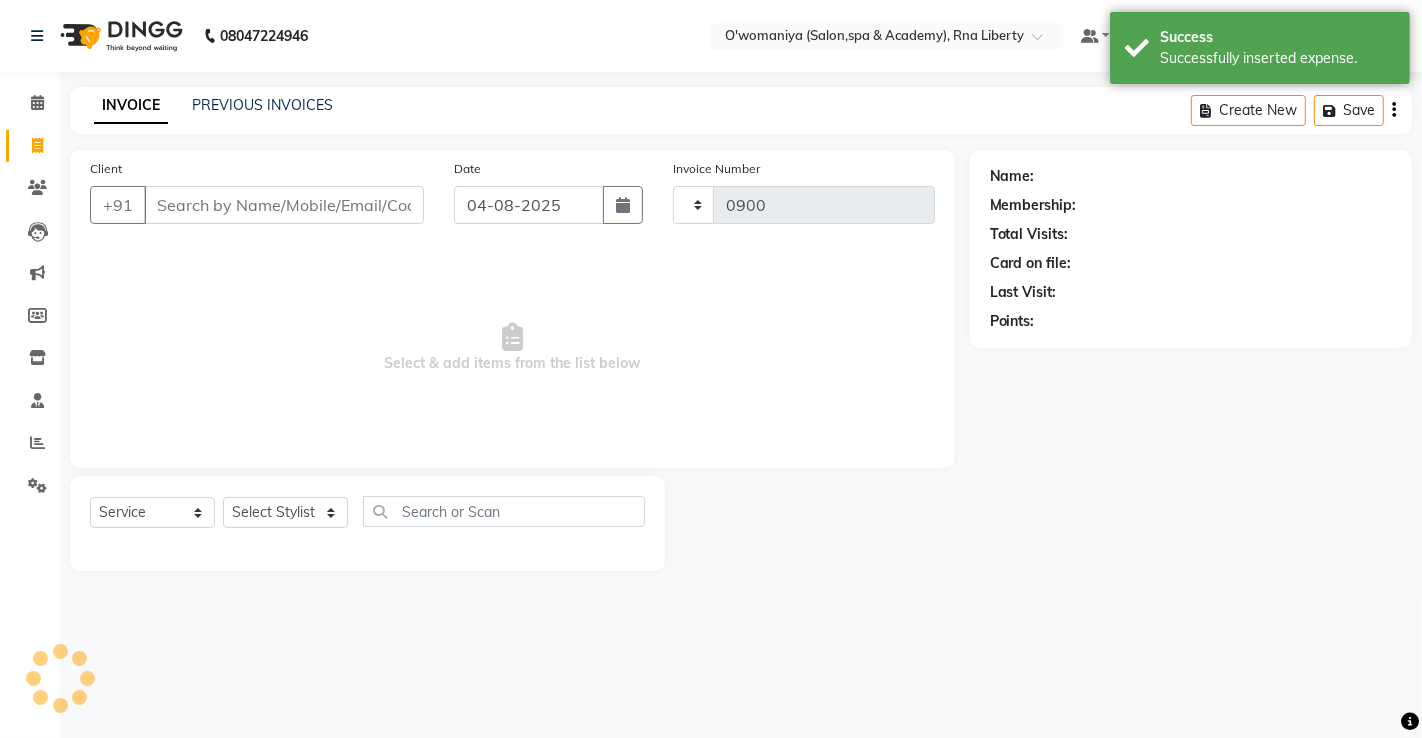 select on "5532" 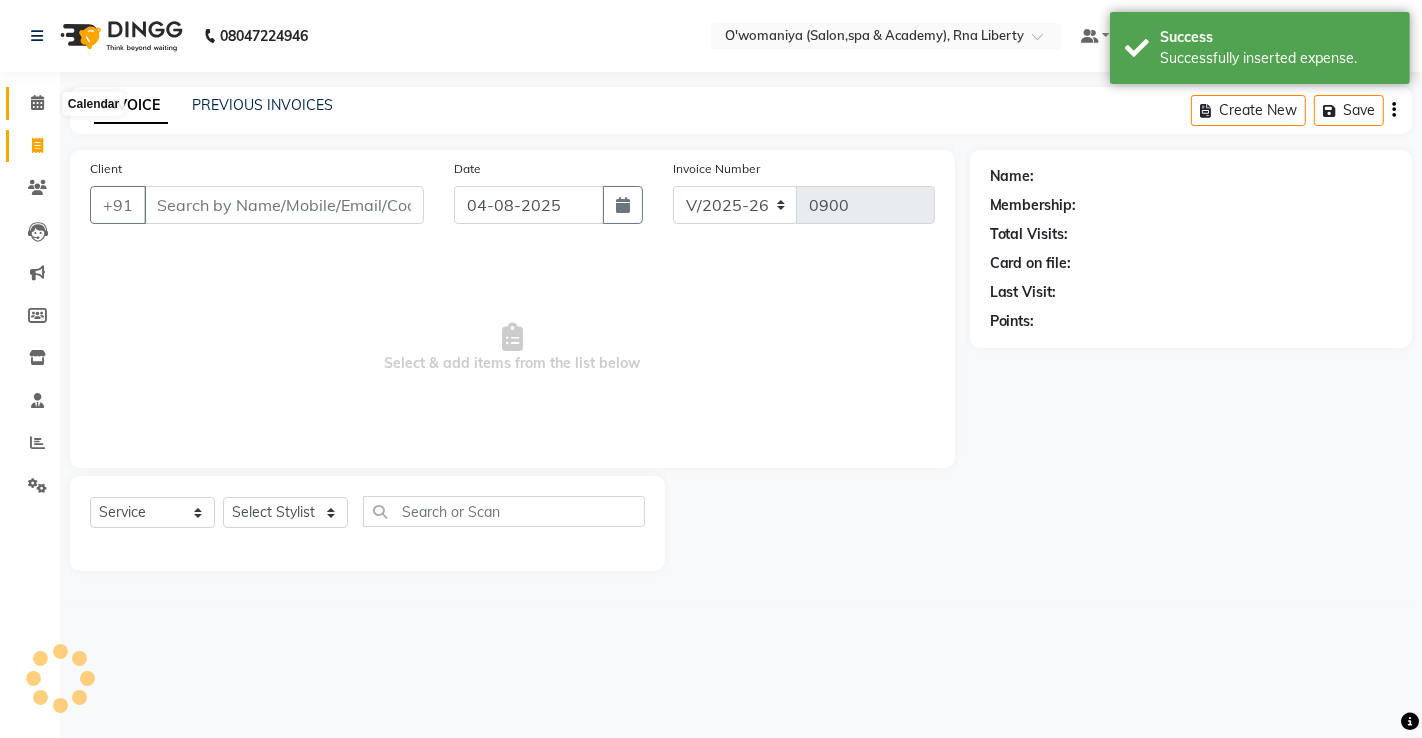 click 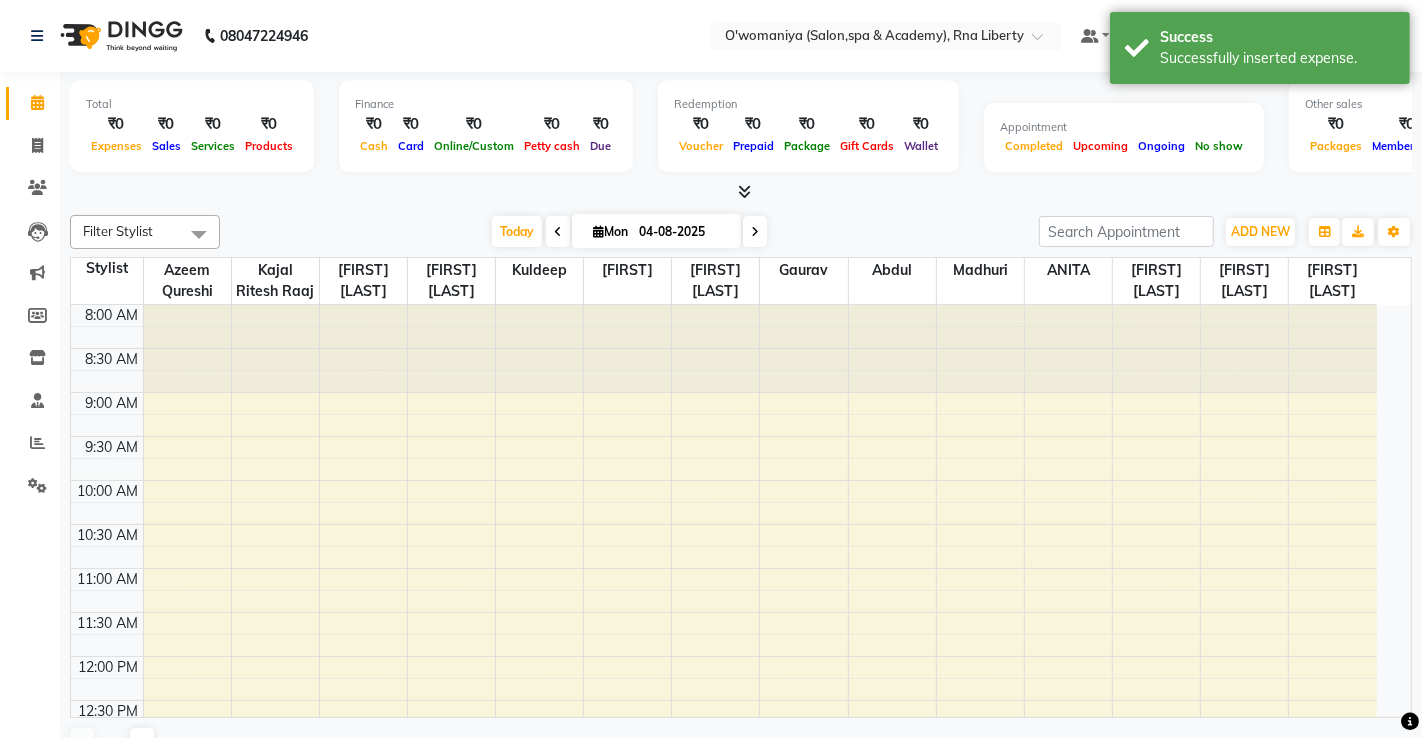 scroll, scrollTop: 443, scrollLeft: 0, axis: vertical 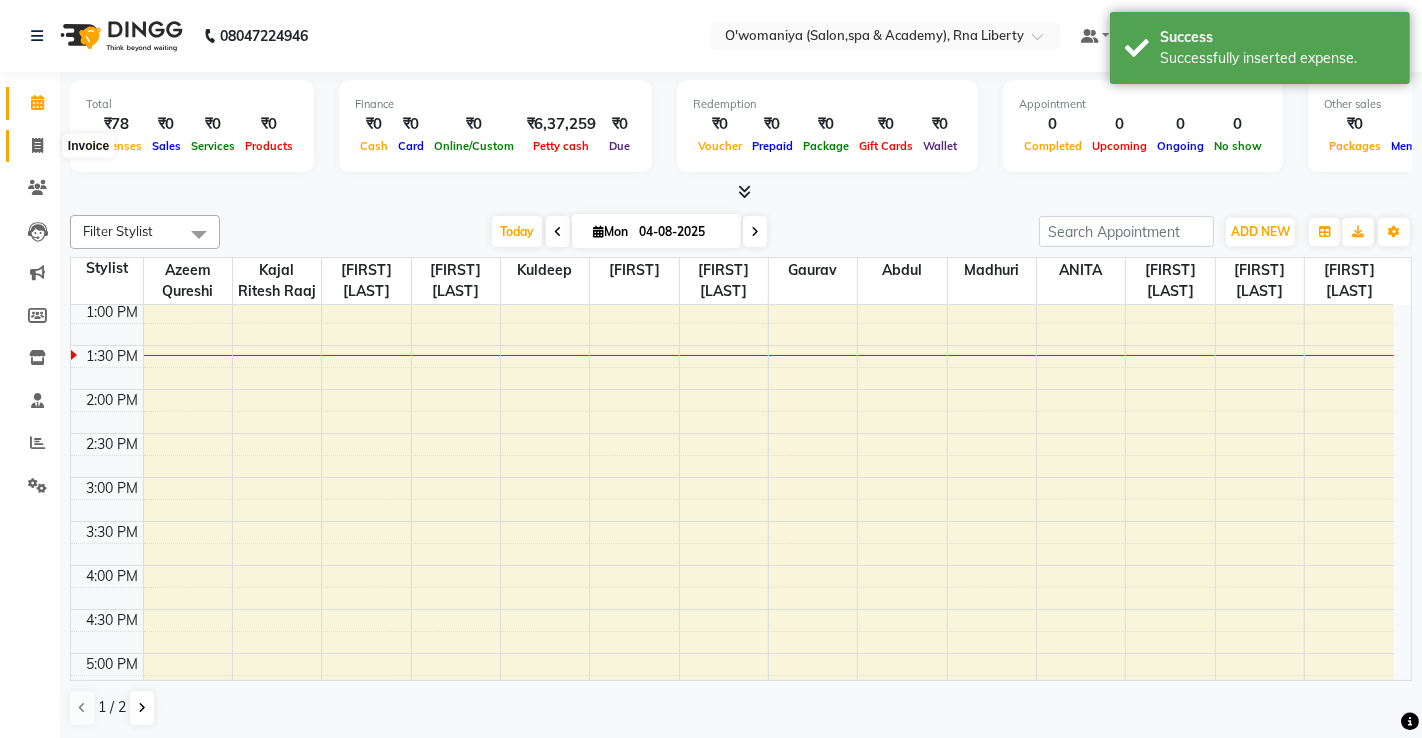 click 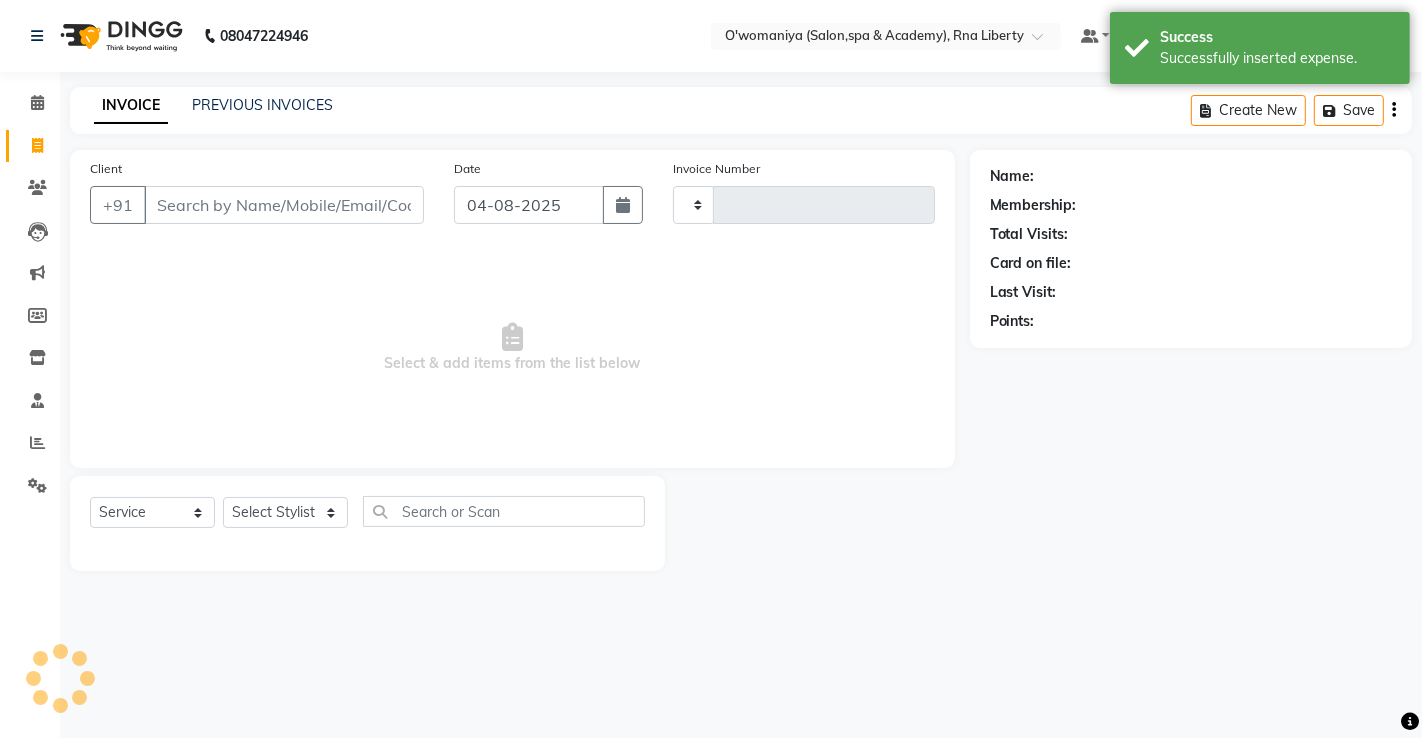 type on "0900" 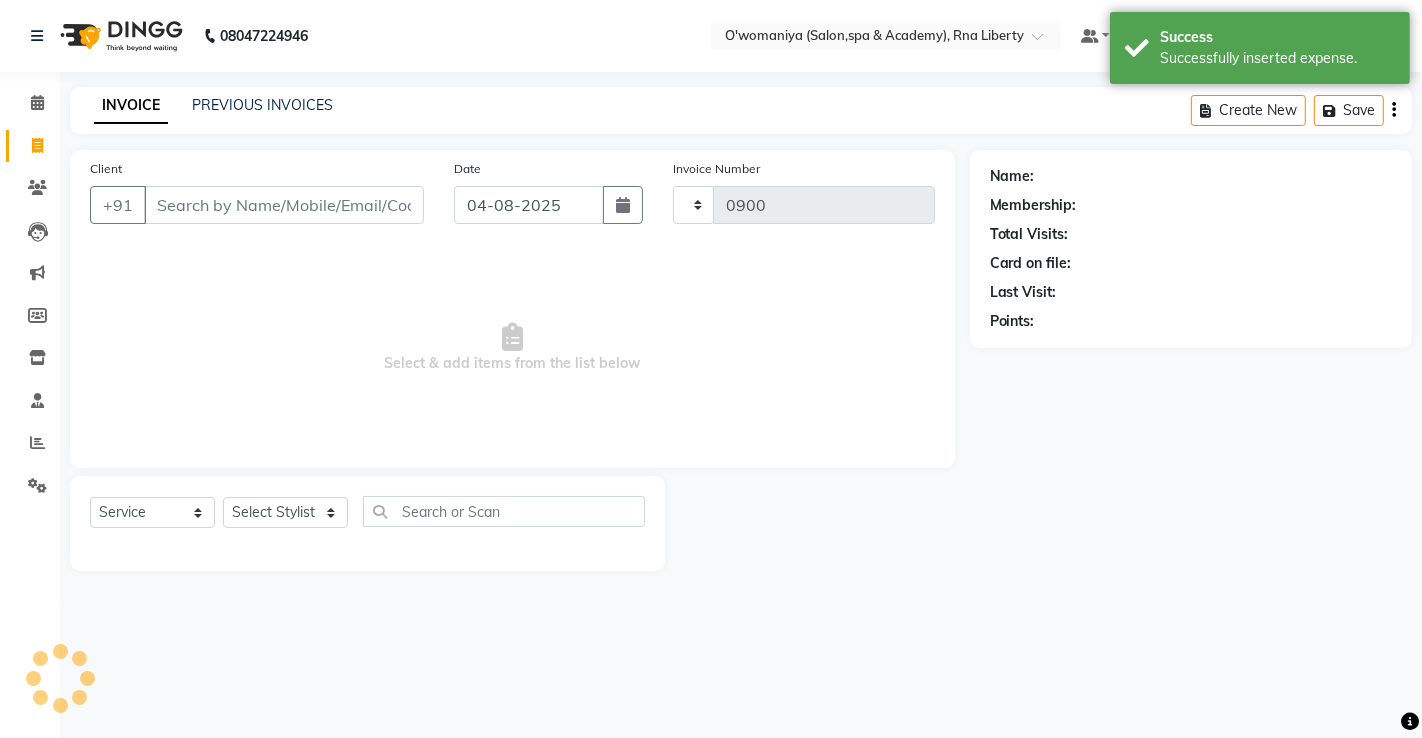 select on "5532" 